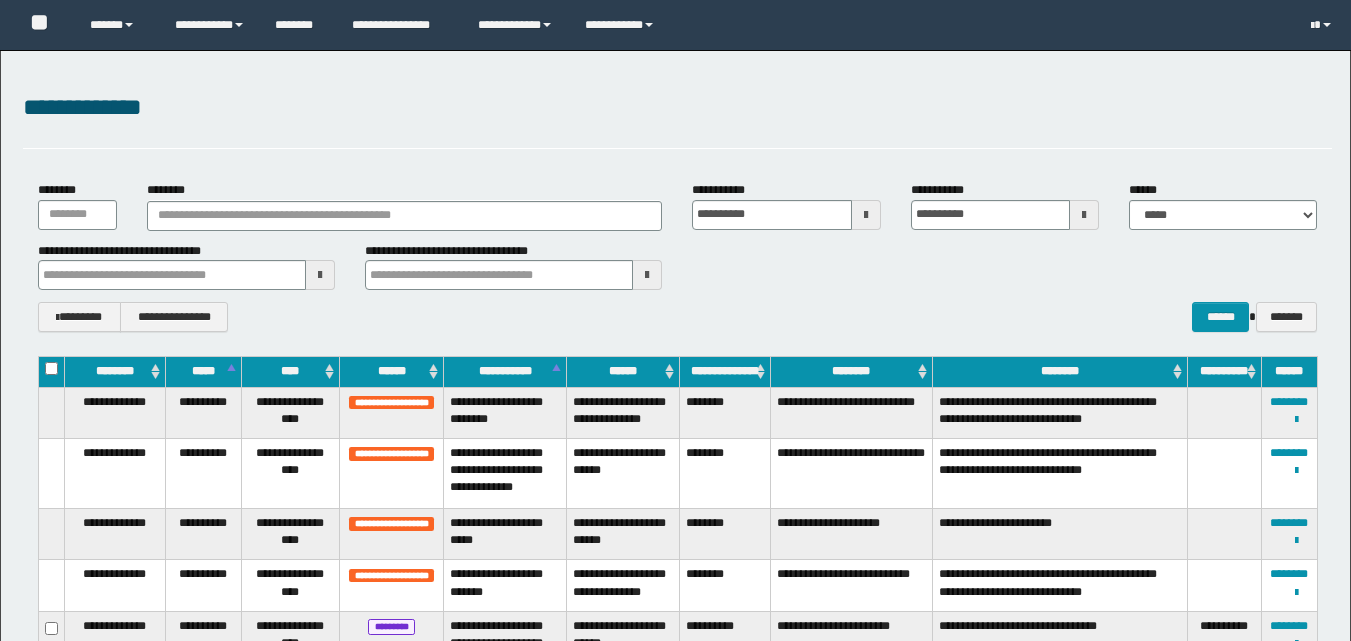 scroll, scrollTop: 0, scrollLeft: 0, axis: both 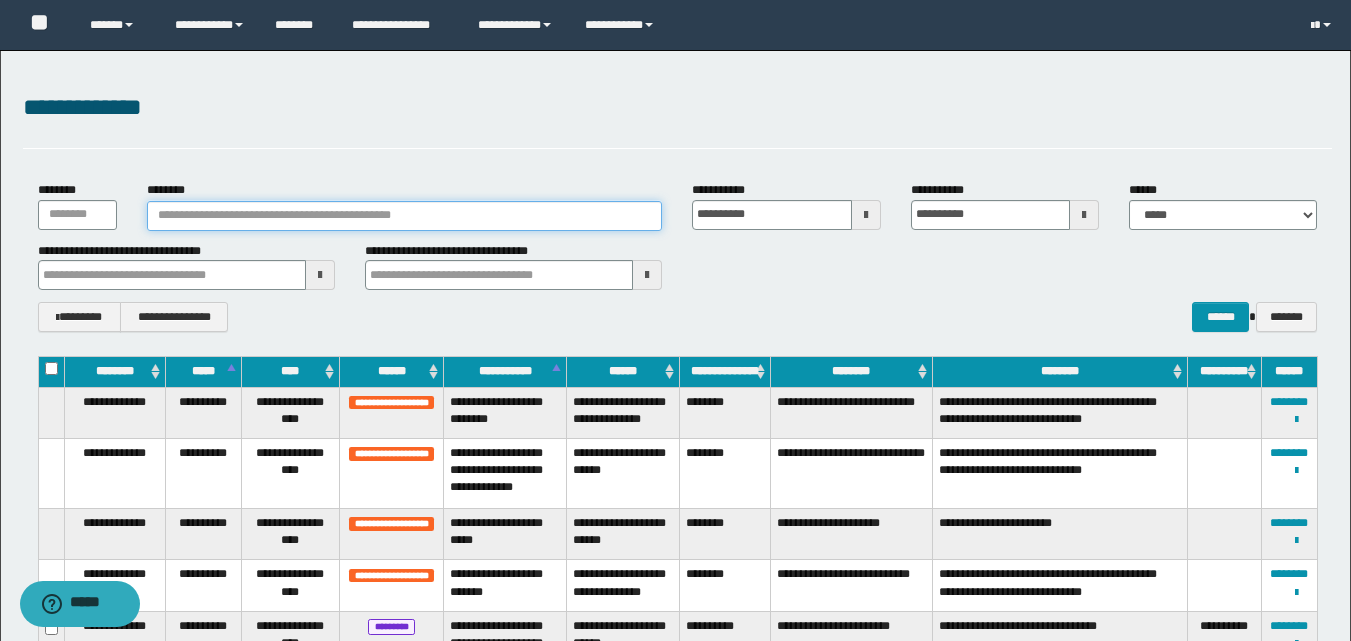 click on "********" at bounding box center [405, 216] 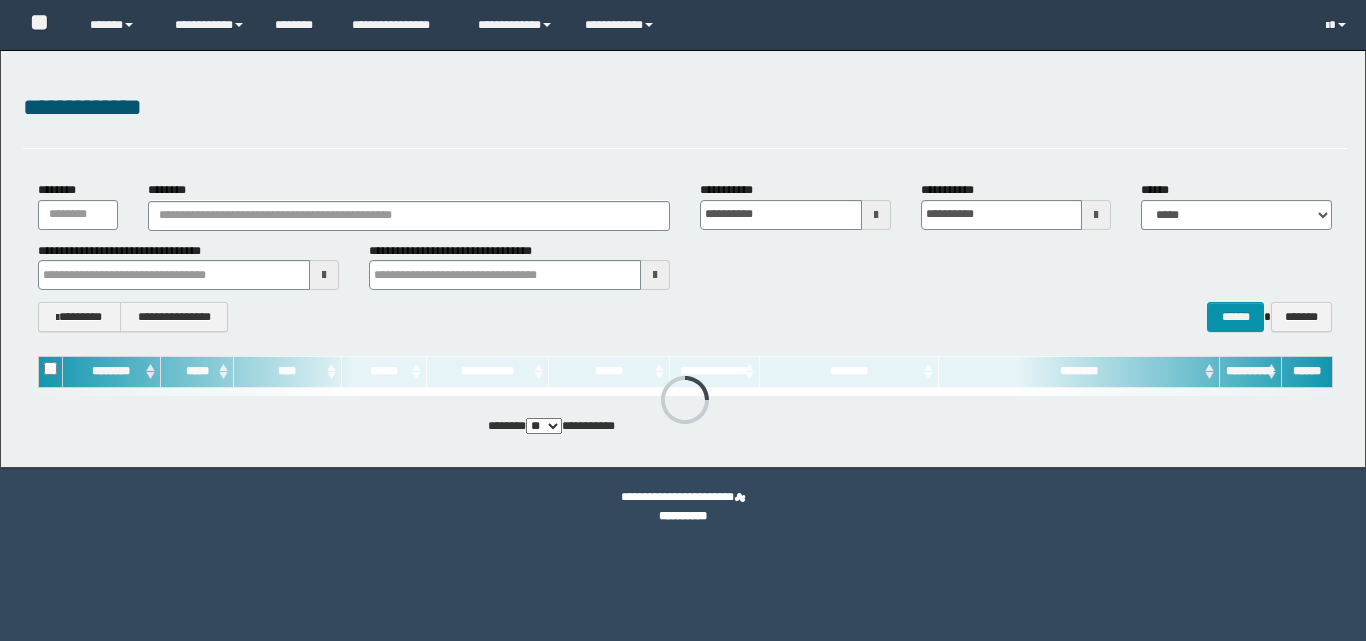 scroll, scrollTop: 0, scrollLeft: 0, axis: both 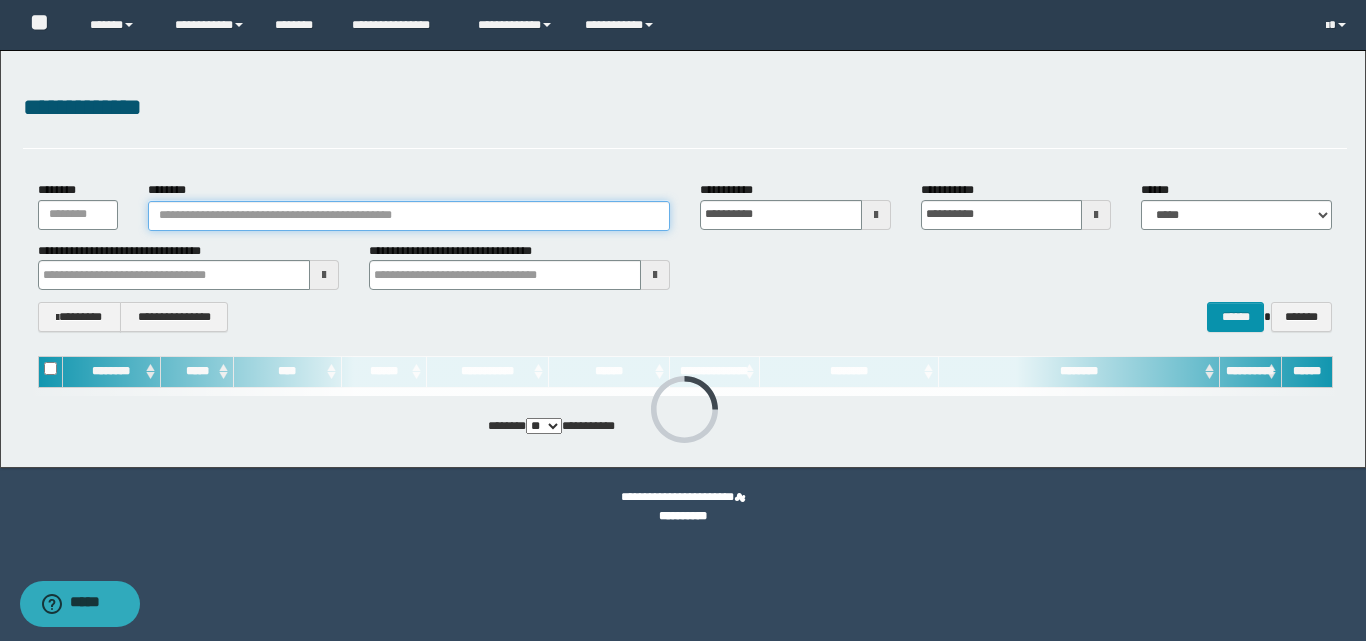 click on "********" at bounding box center [409, 216] 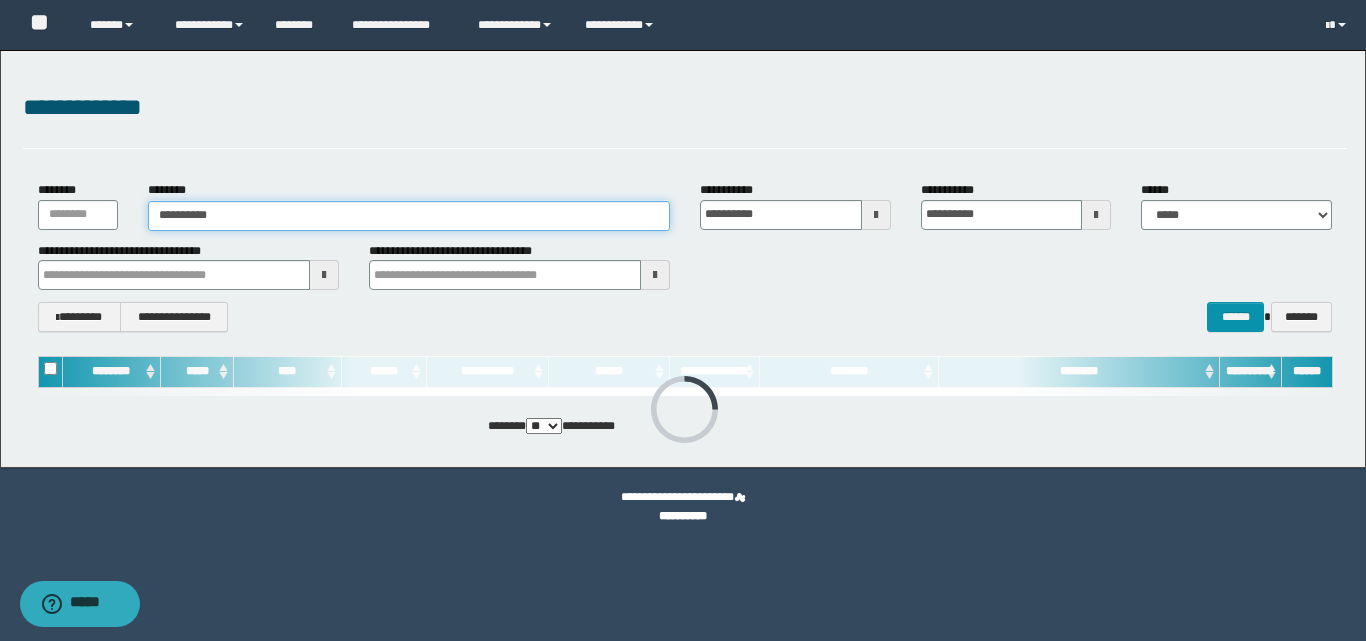 type on "**********" 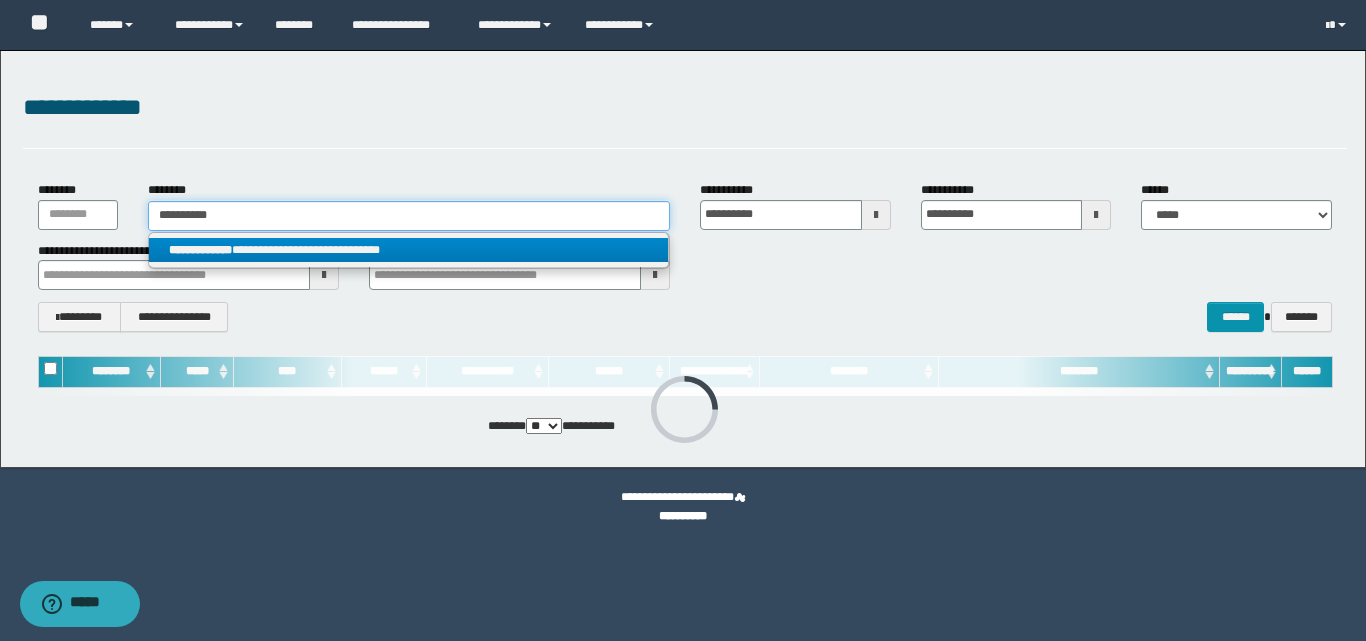 type on "**********" 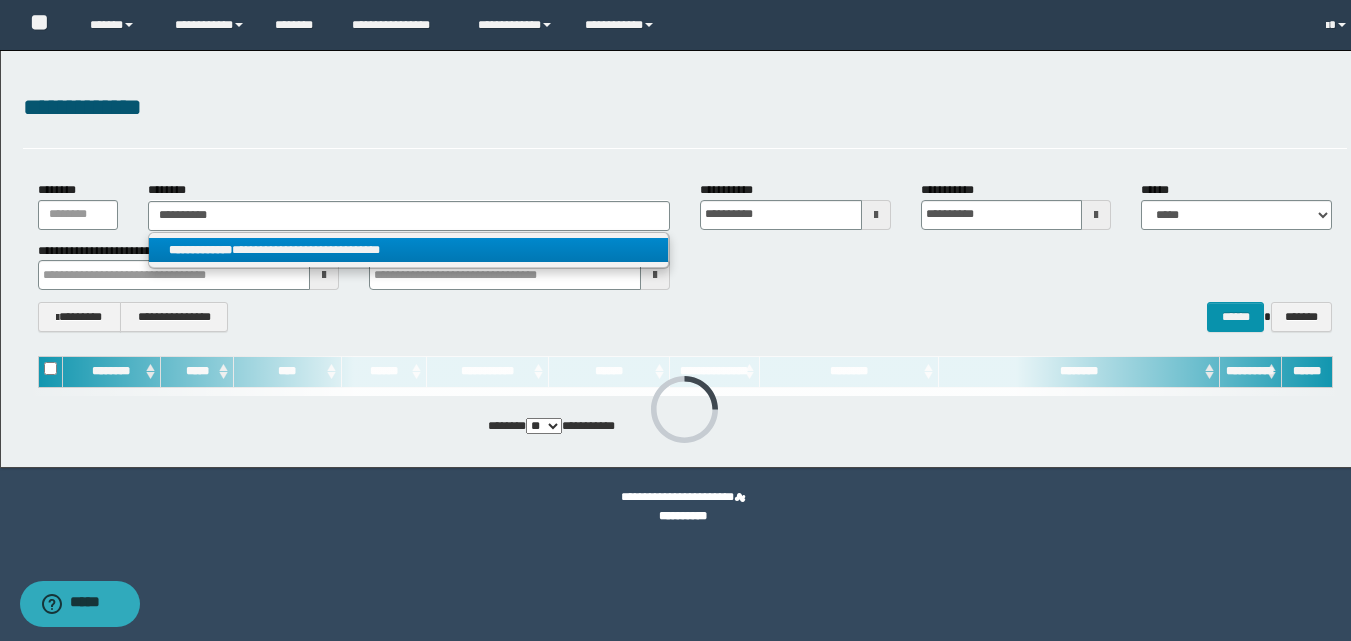 drag, startPoint x: 278, startPoint y: 255, endPoint x: 342, endPoint y: 252, distance: 64.070274 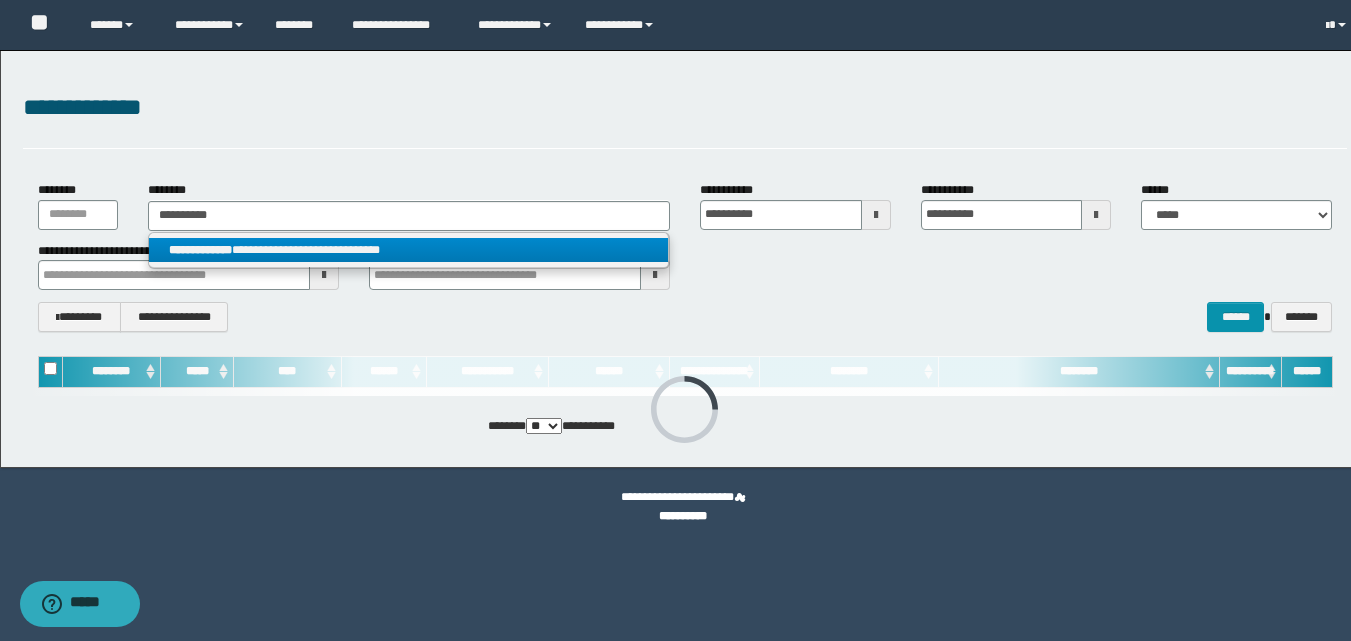click on "**********" at bounding box center (408, 250) 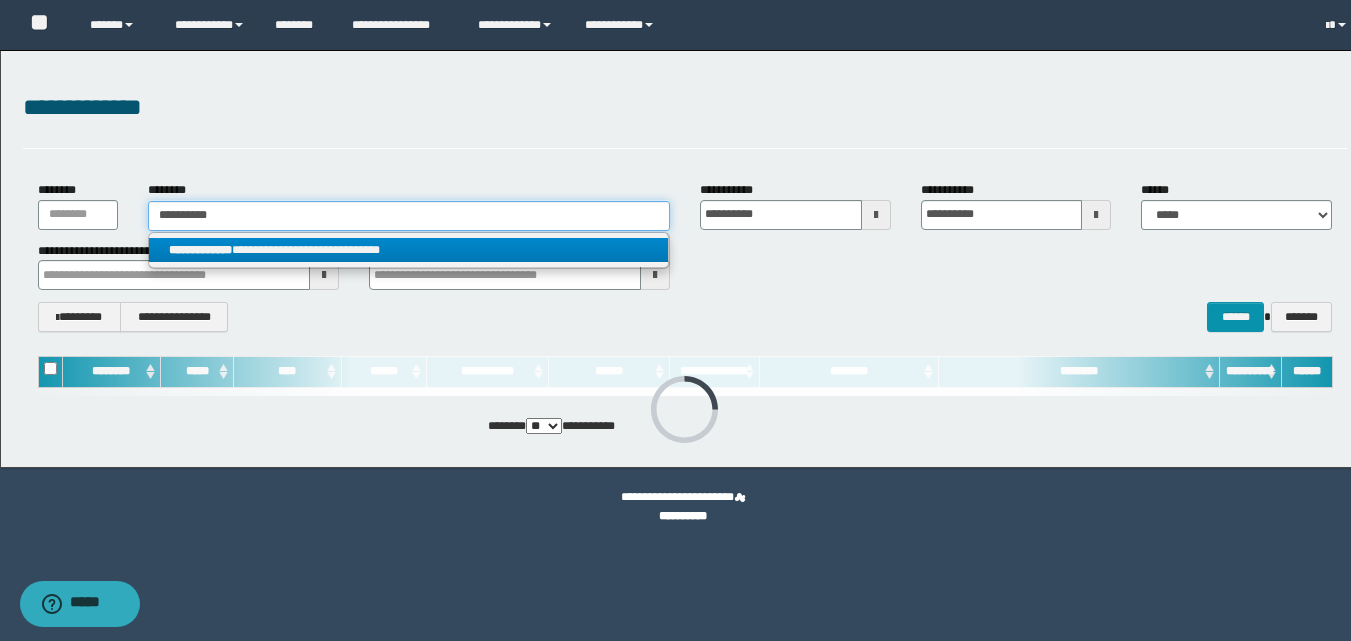 type 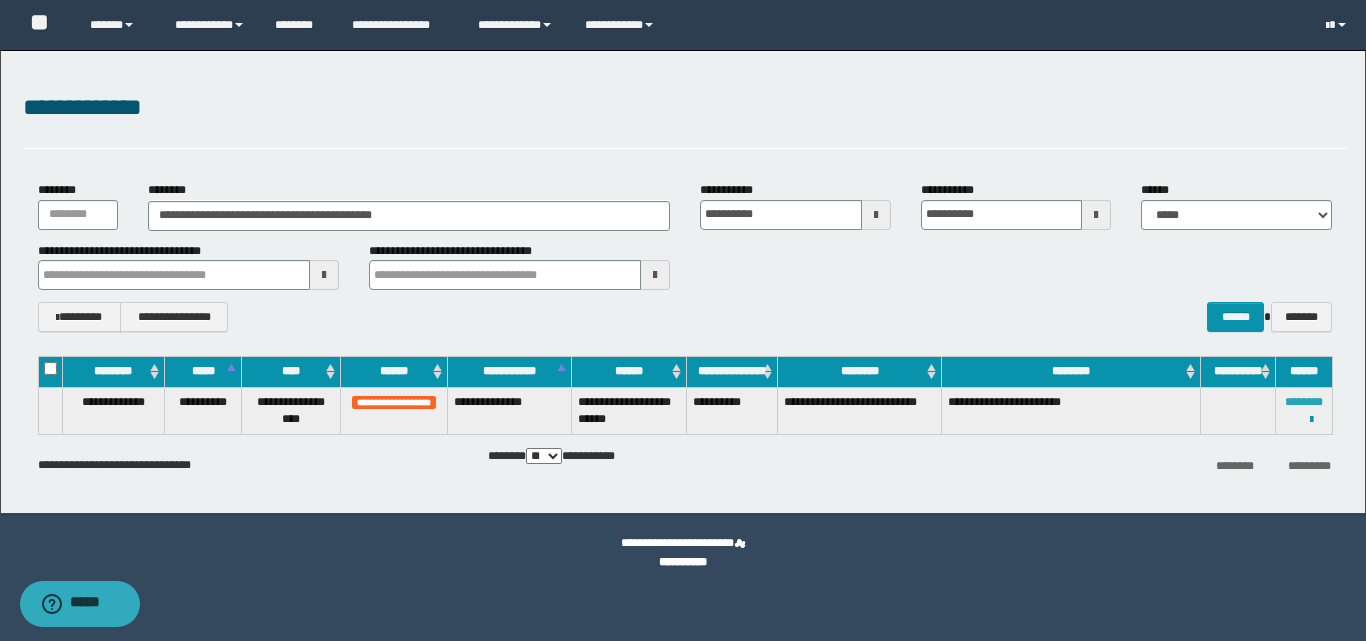 click on "********" at bounding box center (1304, 402) 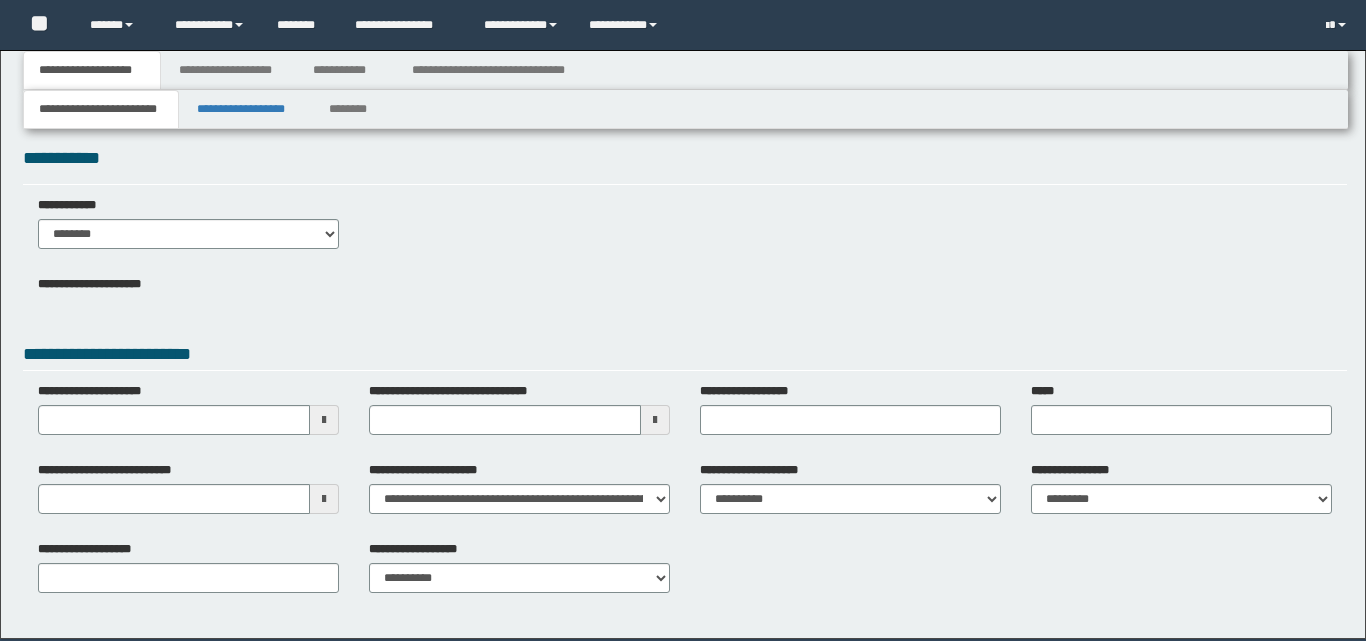 scroll, scrollTop: 0, scrollLeft: 0, axis: both 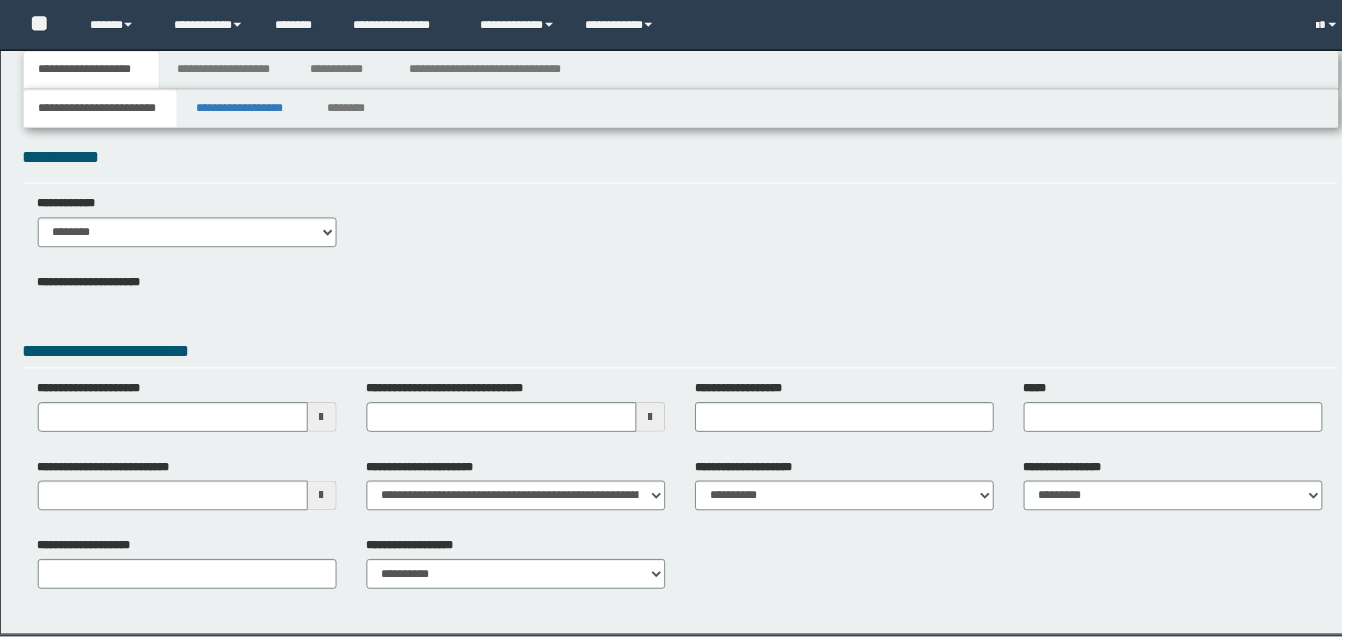 type 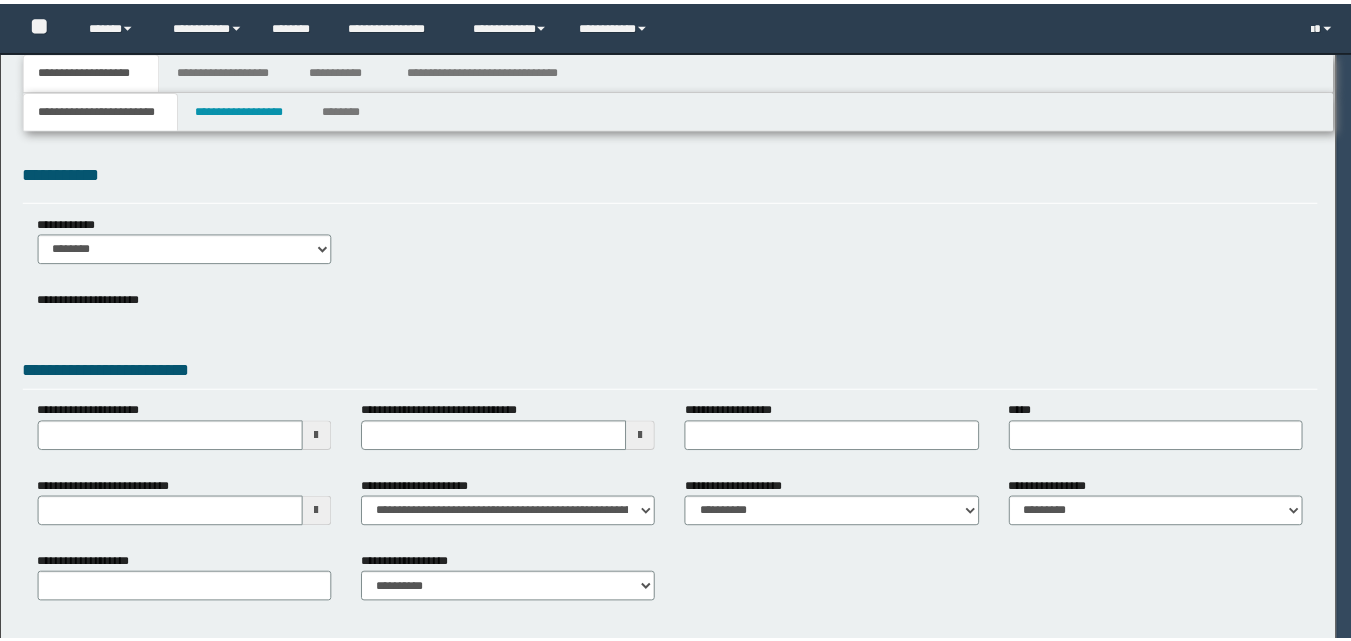 scroll, scrollTop: 0, scrollLeft: 0, axis: both 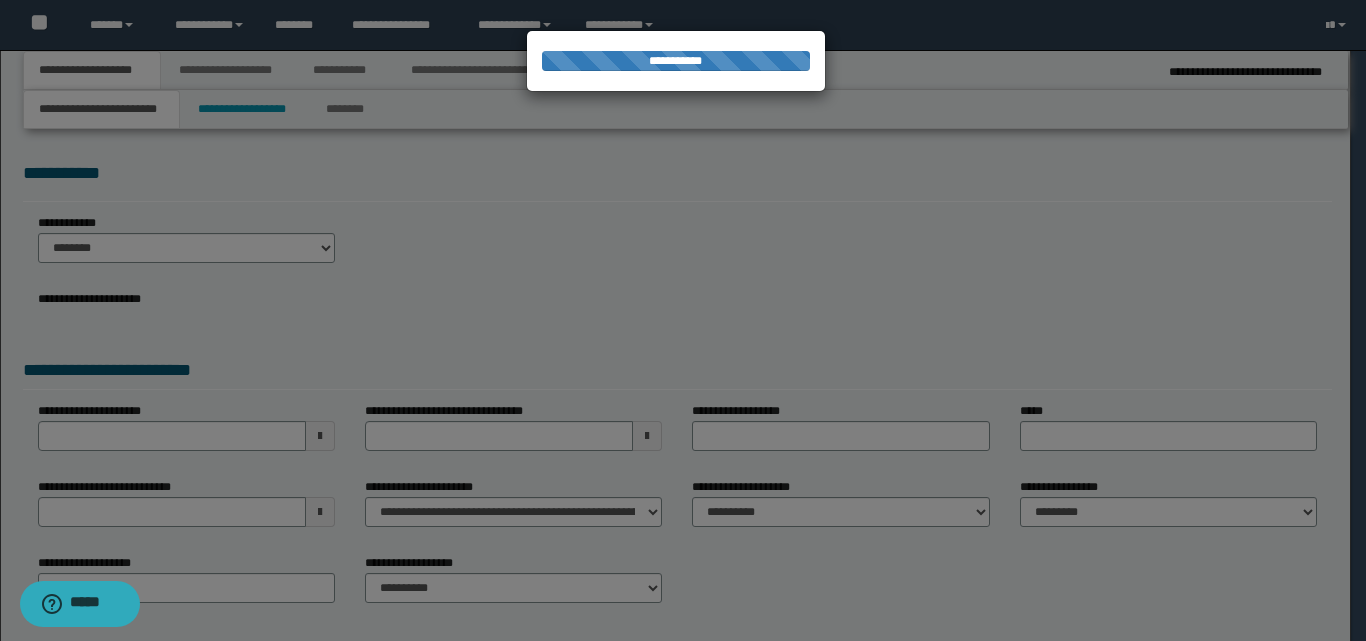type on "**********" 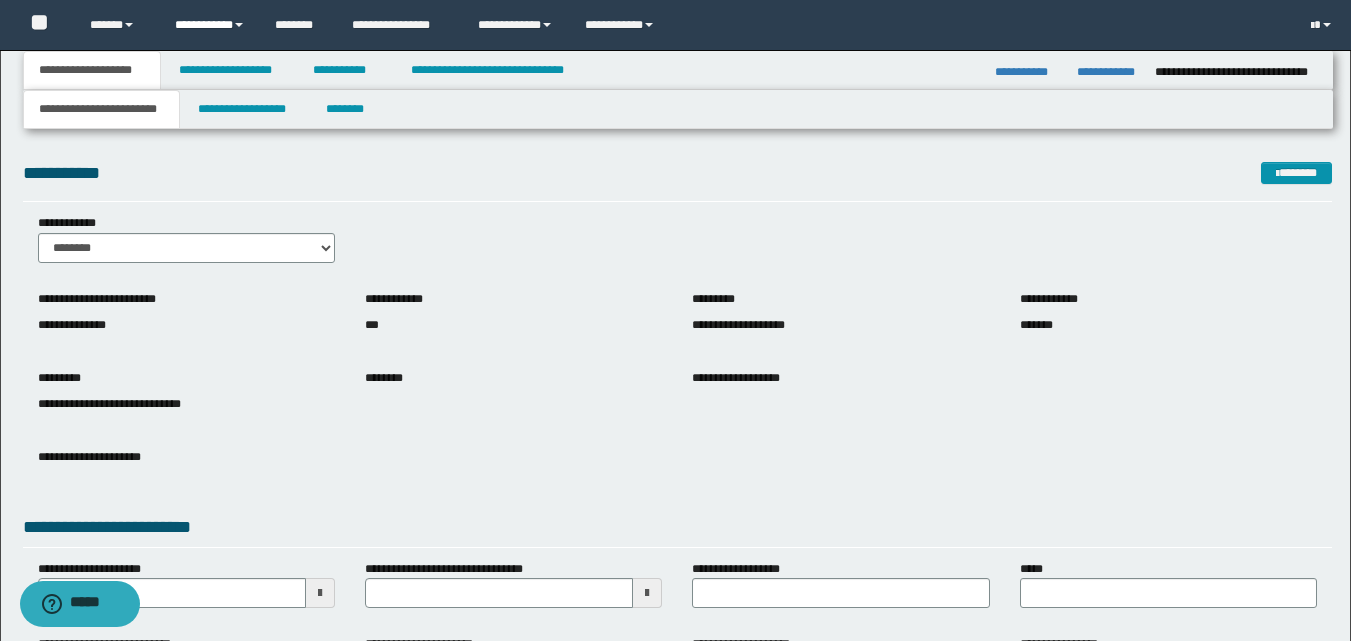 click on "**********" at bounding box center (210, 25) 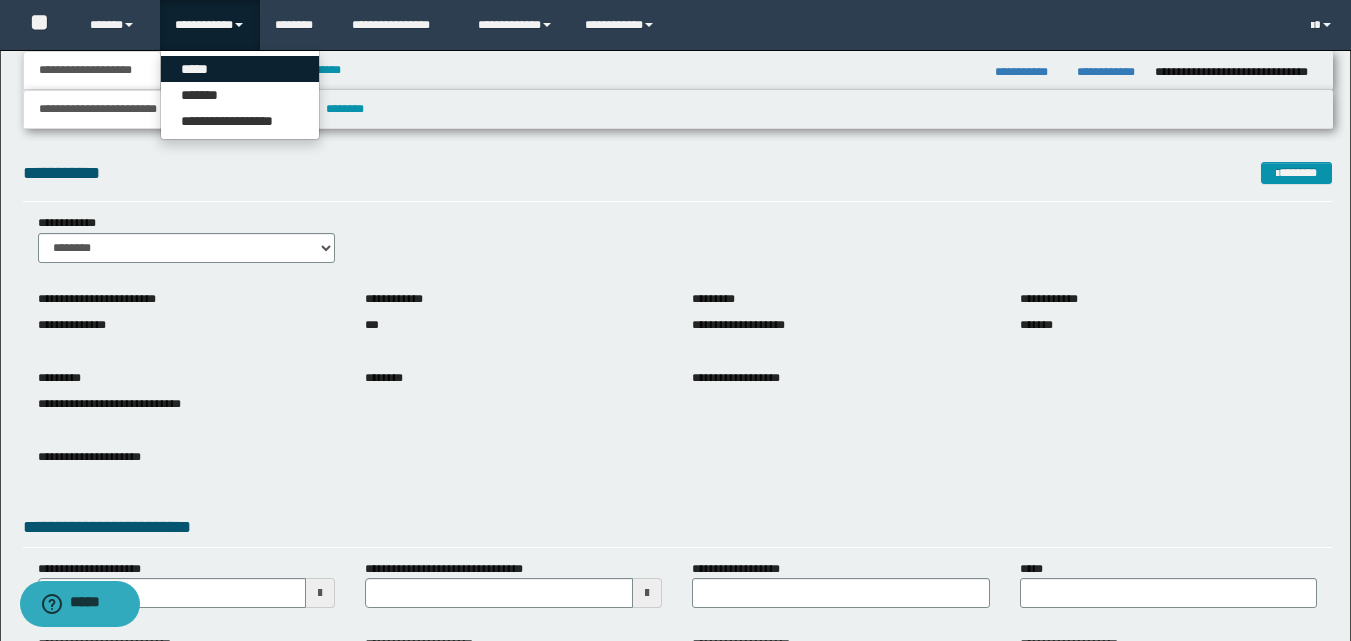 click on "*****" at bounding box center [240, 69] 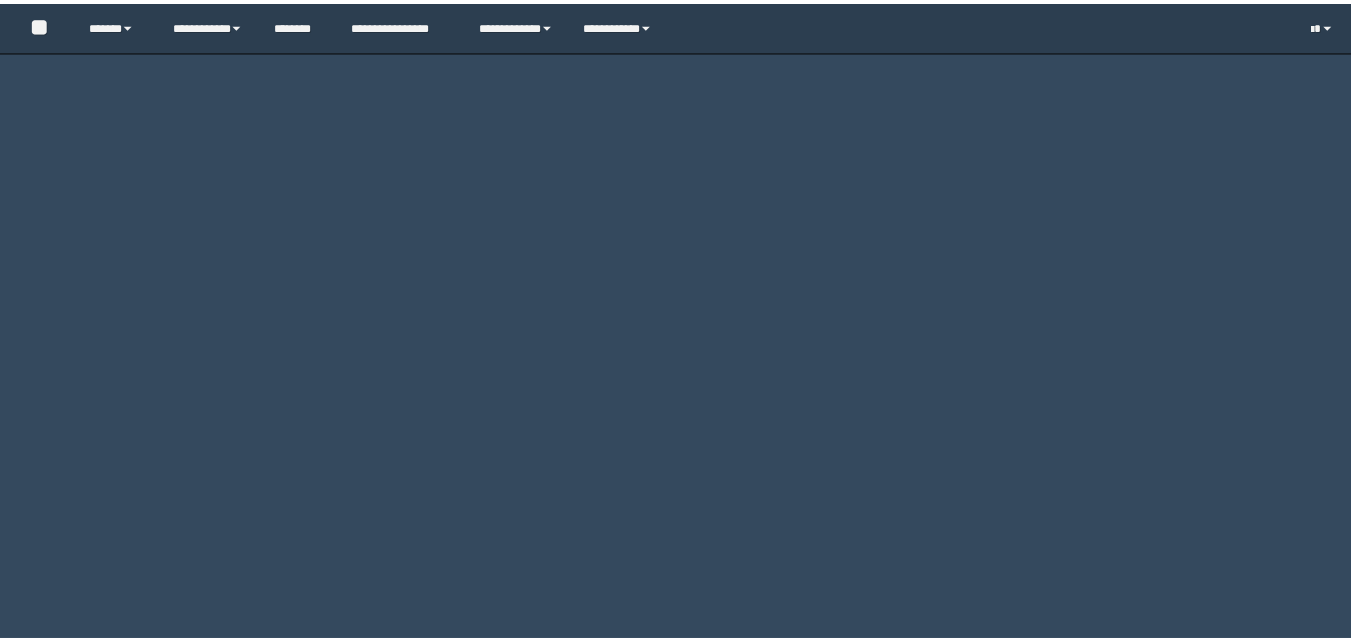 scroll, scrollTop: 0, scrollLeft: 0, axis: both 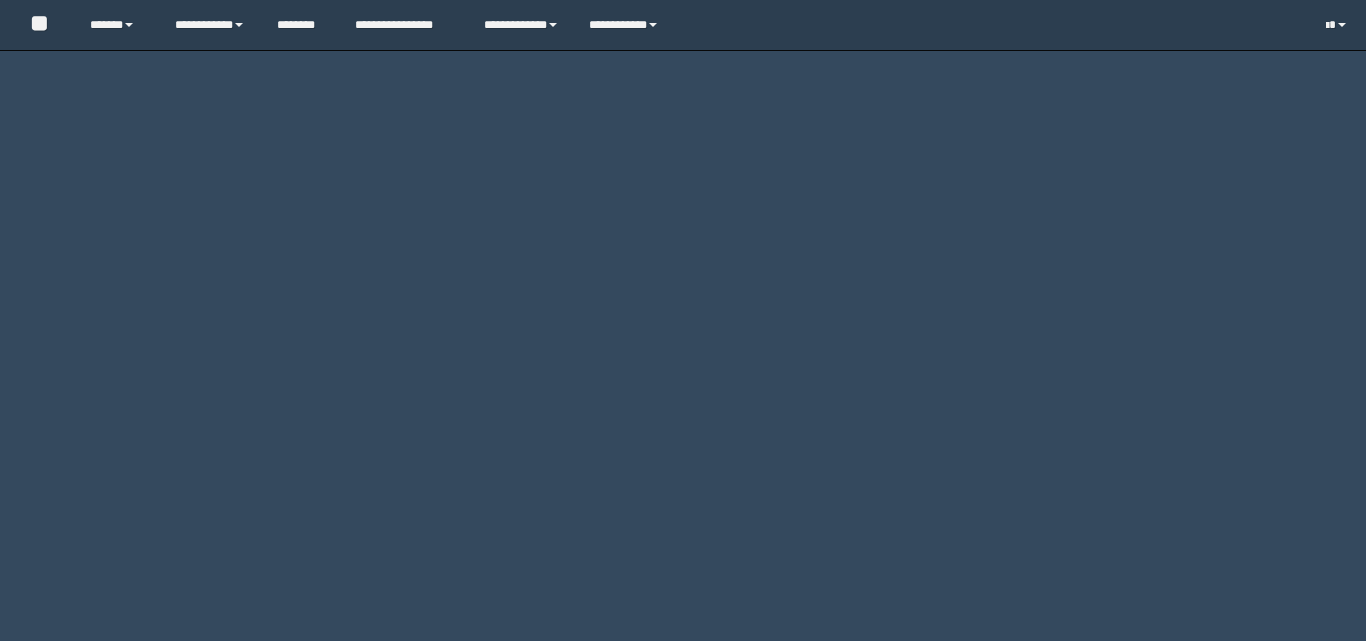 drag, startPoint x: 0, startPoint y: 0, endPoint x: 459, endPoint y: 101, distance: 469.98087 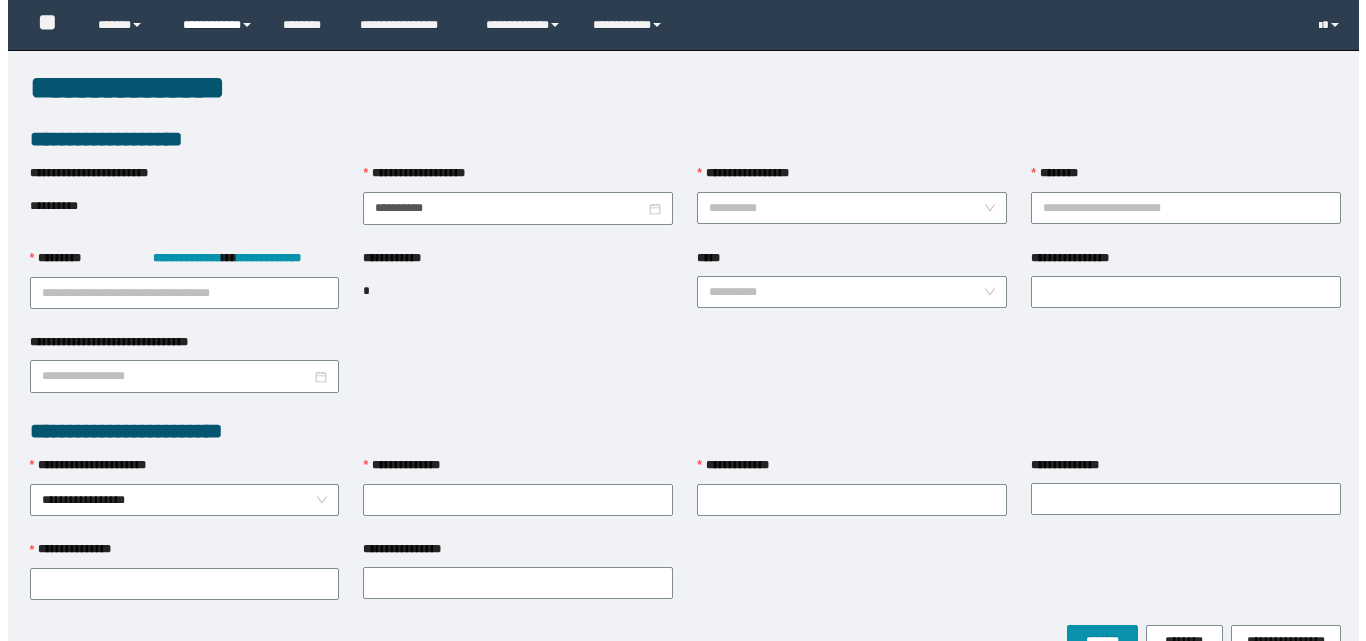 scroll, scrollTop: 0, scrollLeft: 0, axis: both 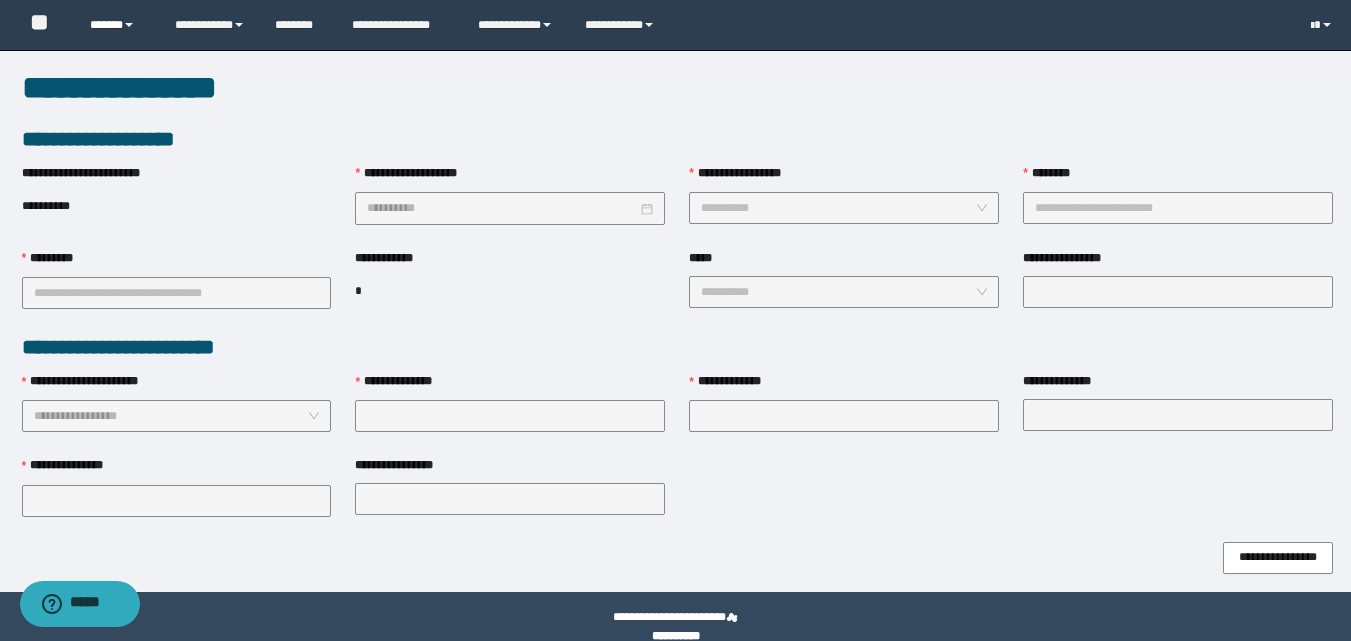 click on "******" at bounding box center (117, 25) 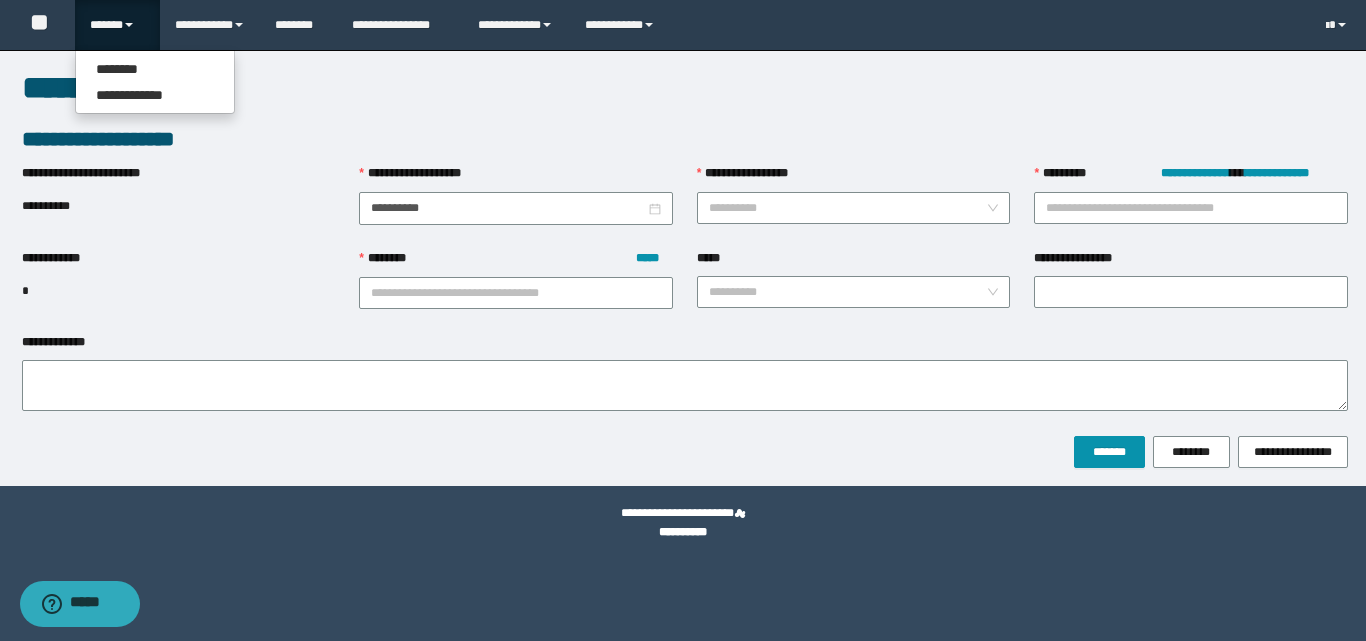 click on "******" at bounding box center [117, 25] 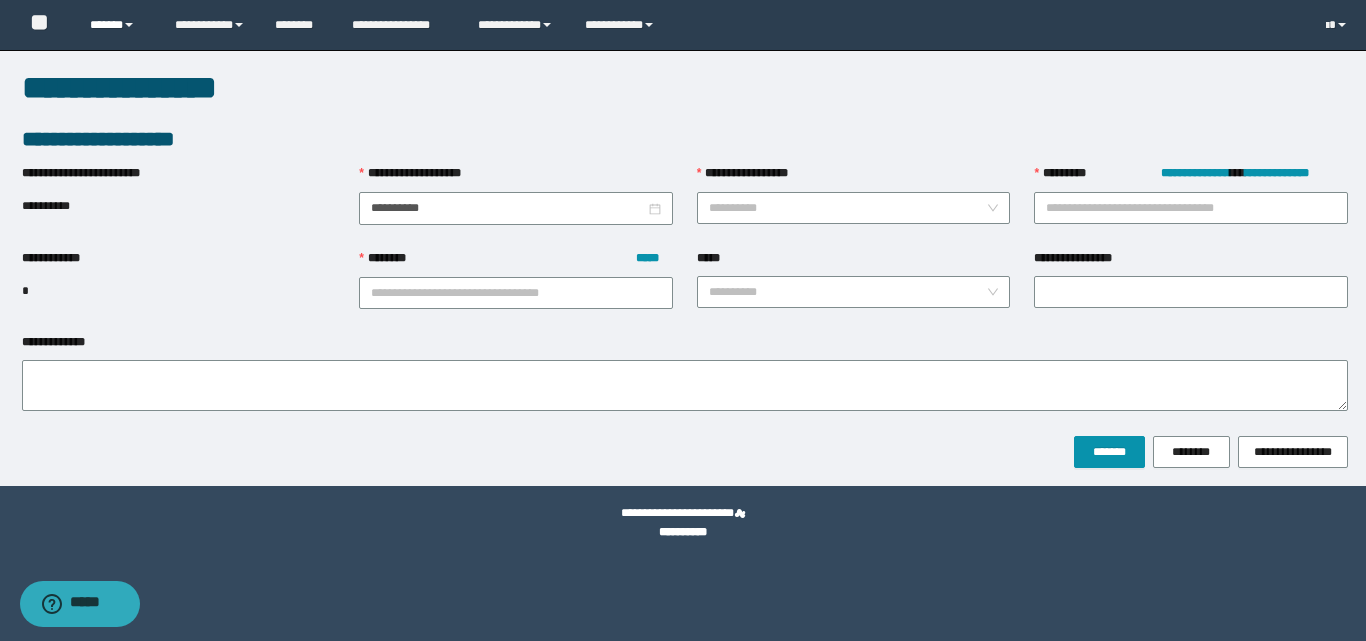 click on "******" at bounding box center (117, 25) 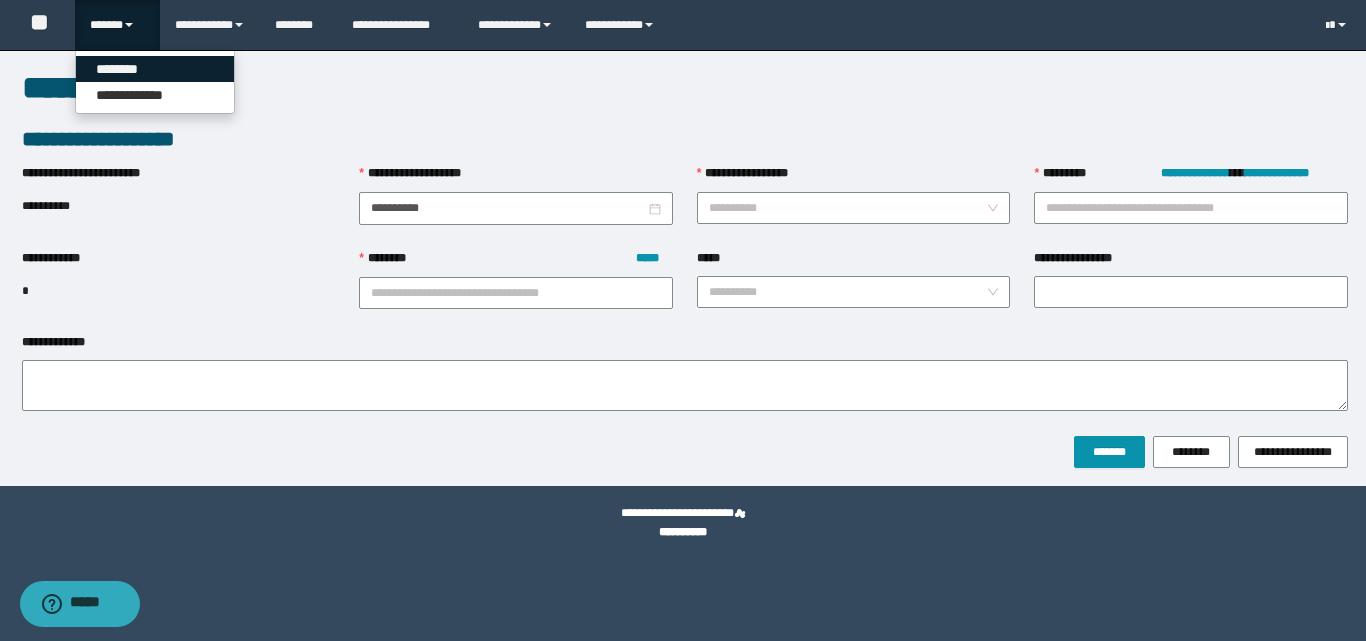 click on "********" at bounding box center (155, 69) 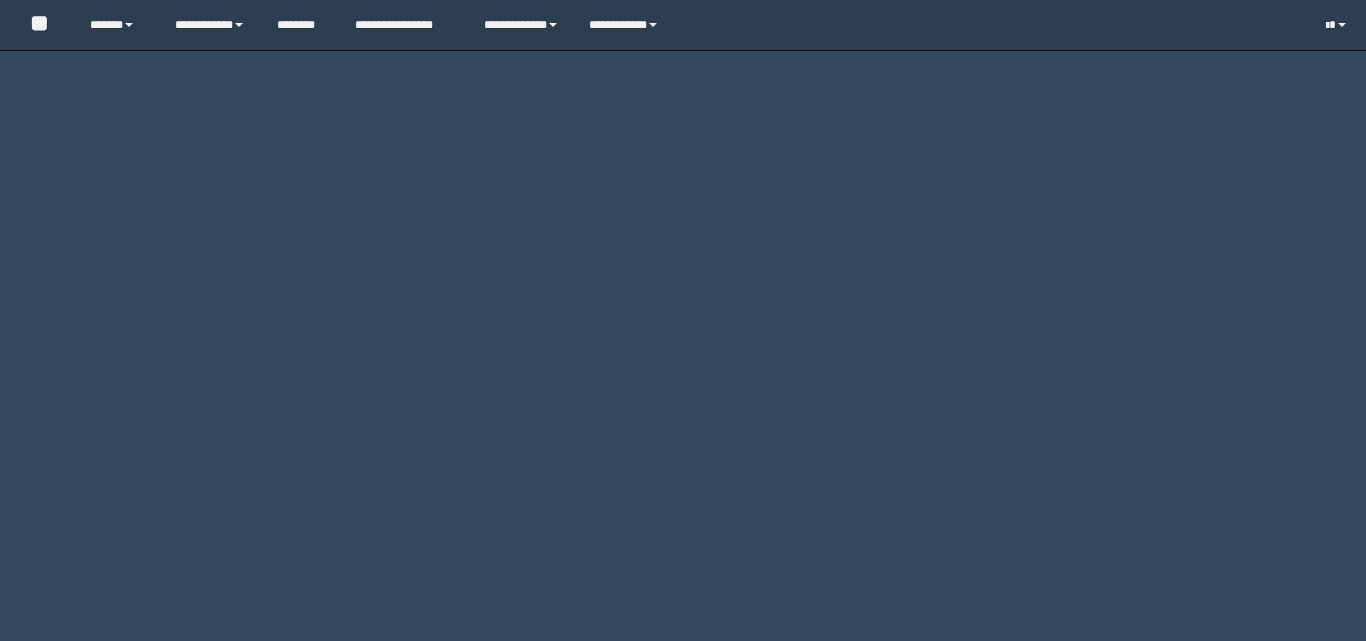 scroll, scrollTop: 0, scrollLeft: 0, axis: both 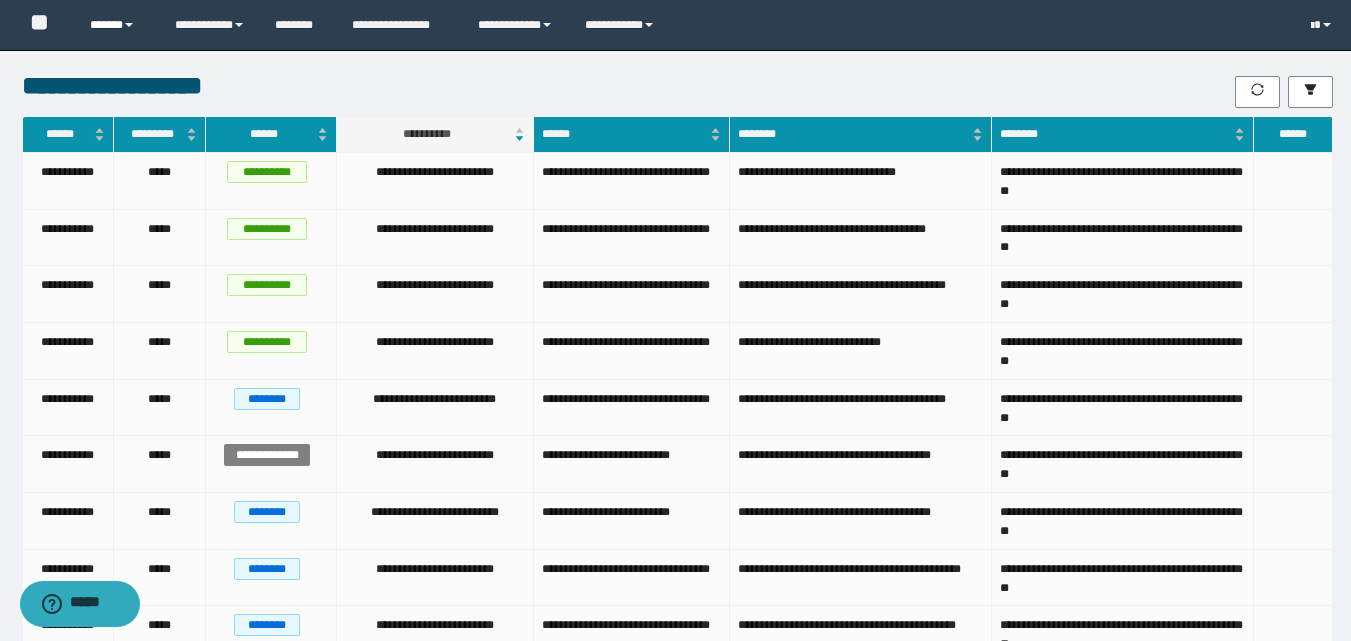 click on "******" at bounding box center (117, 25) 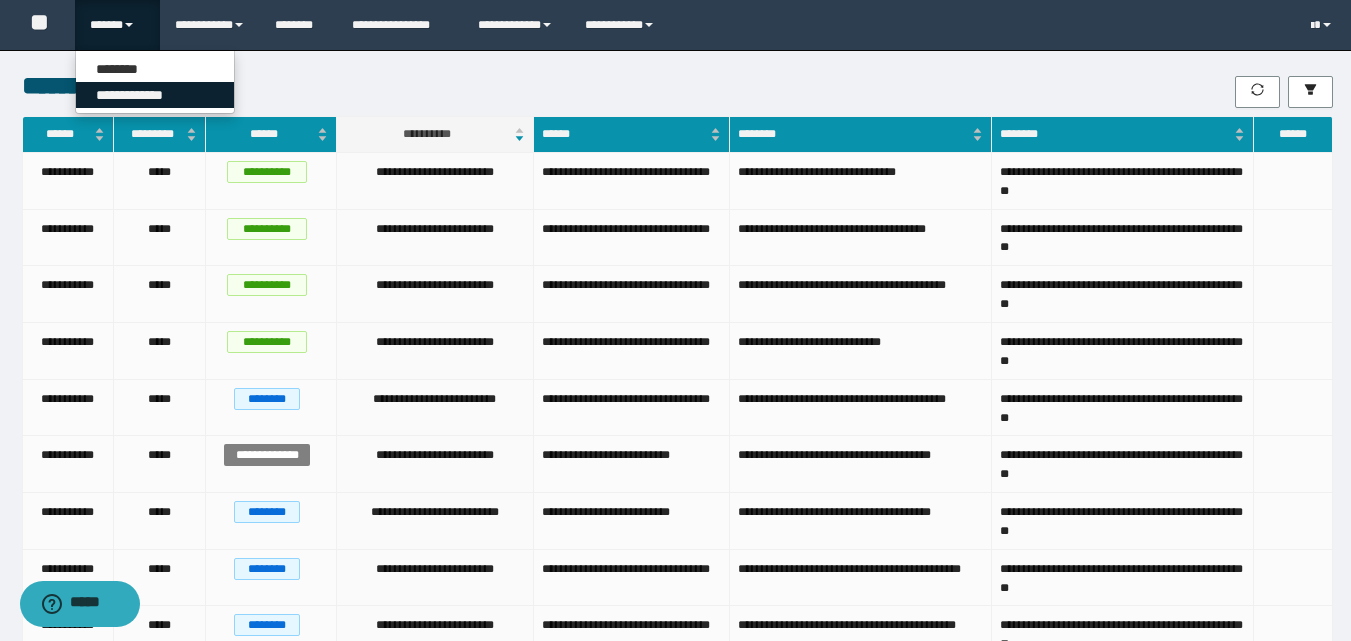 click on "**********" at bounding box center (155, 95) 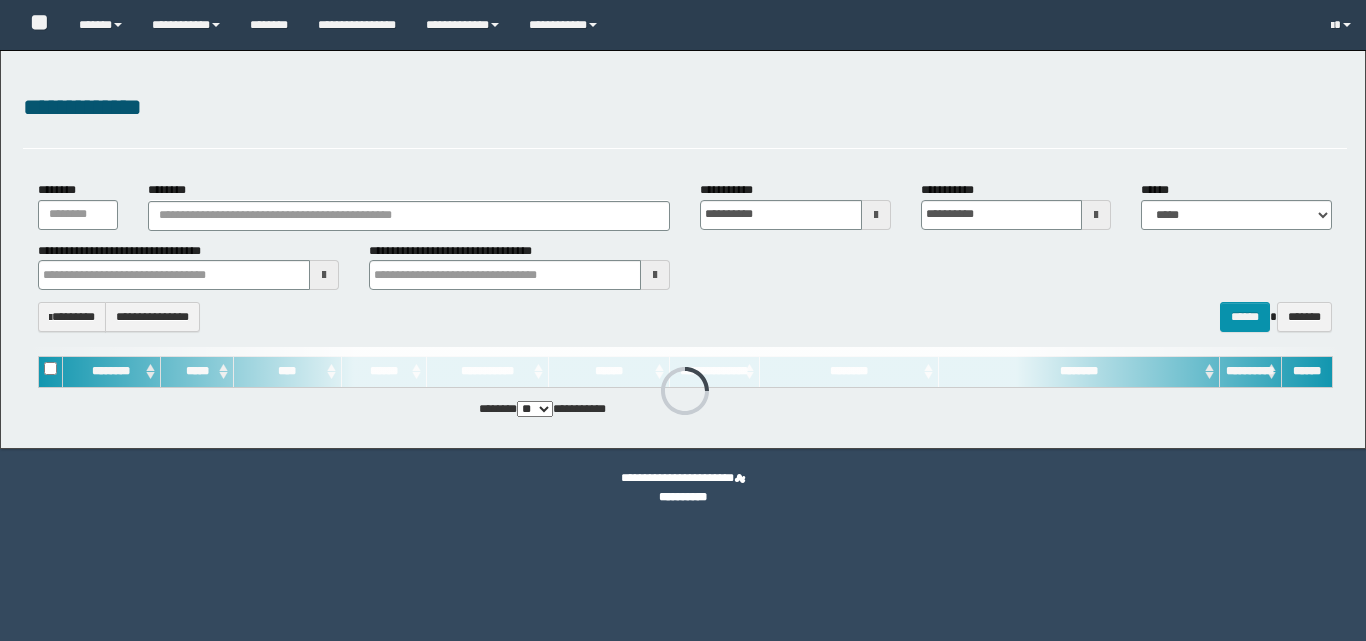 scroll, scrollTop: 0, scrollLeft: 0, axis: both 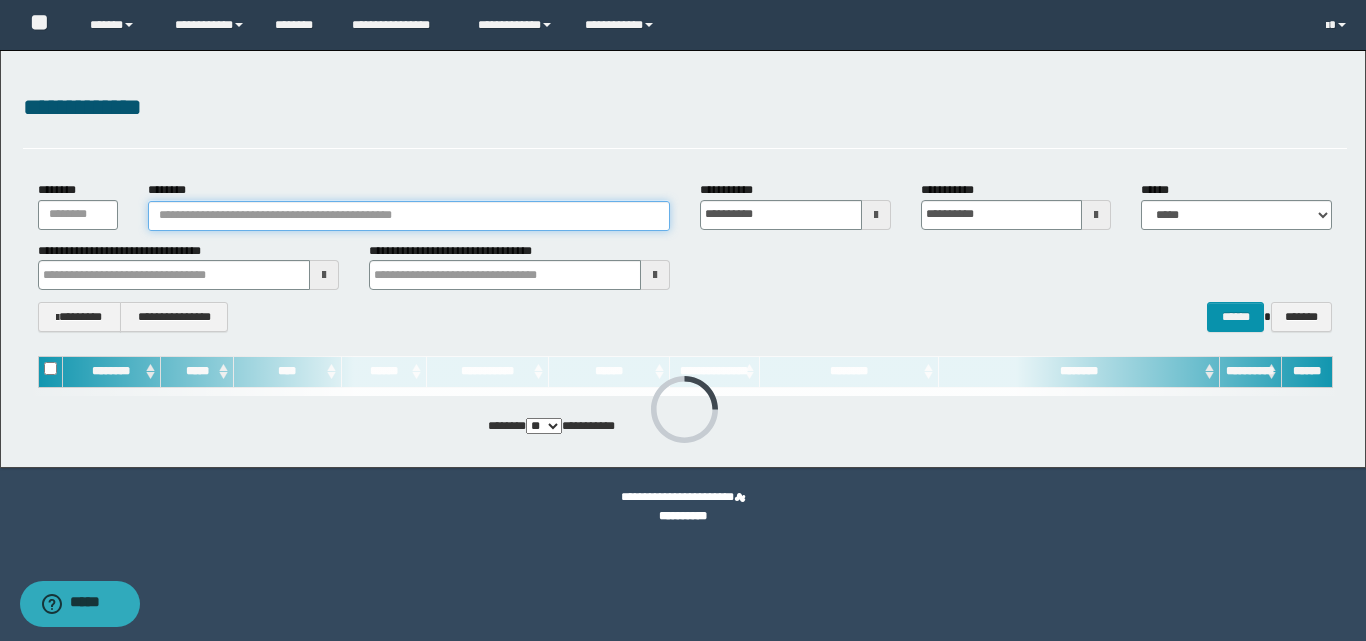click on "********" at bounding box center [409, 216] 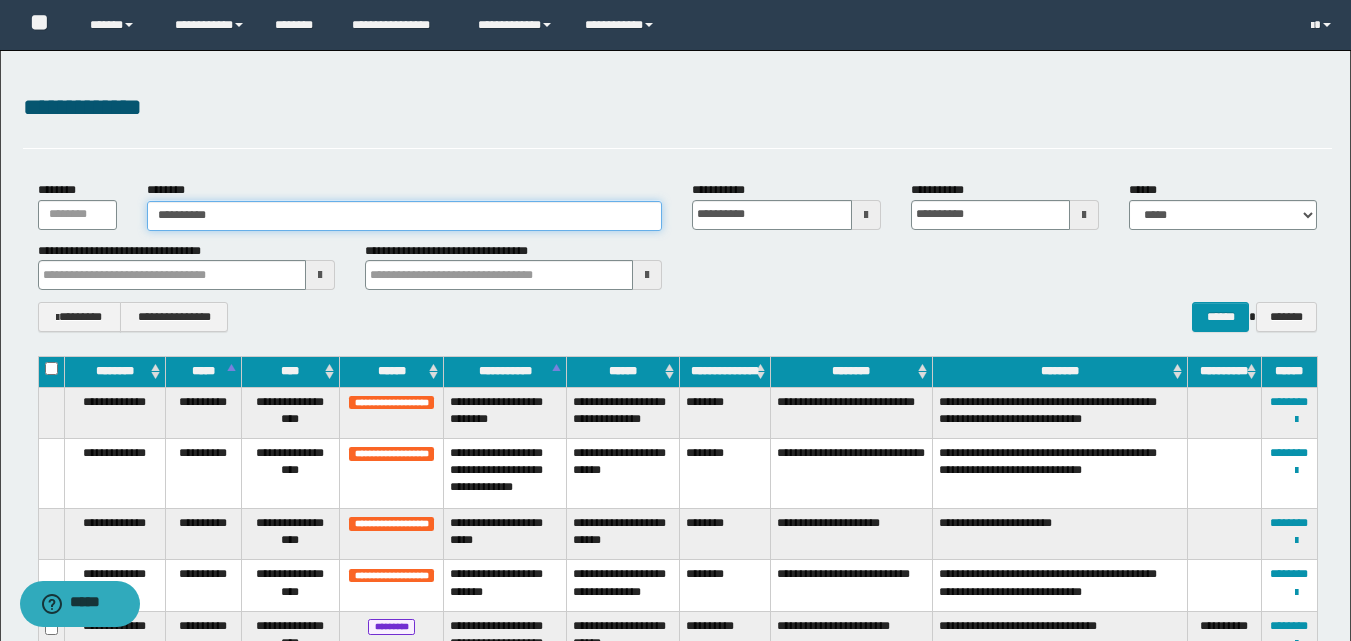 type on "**********" 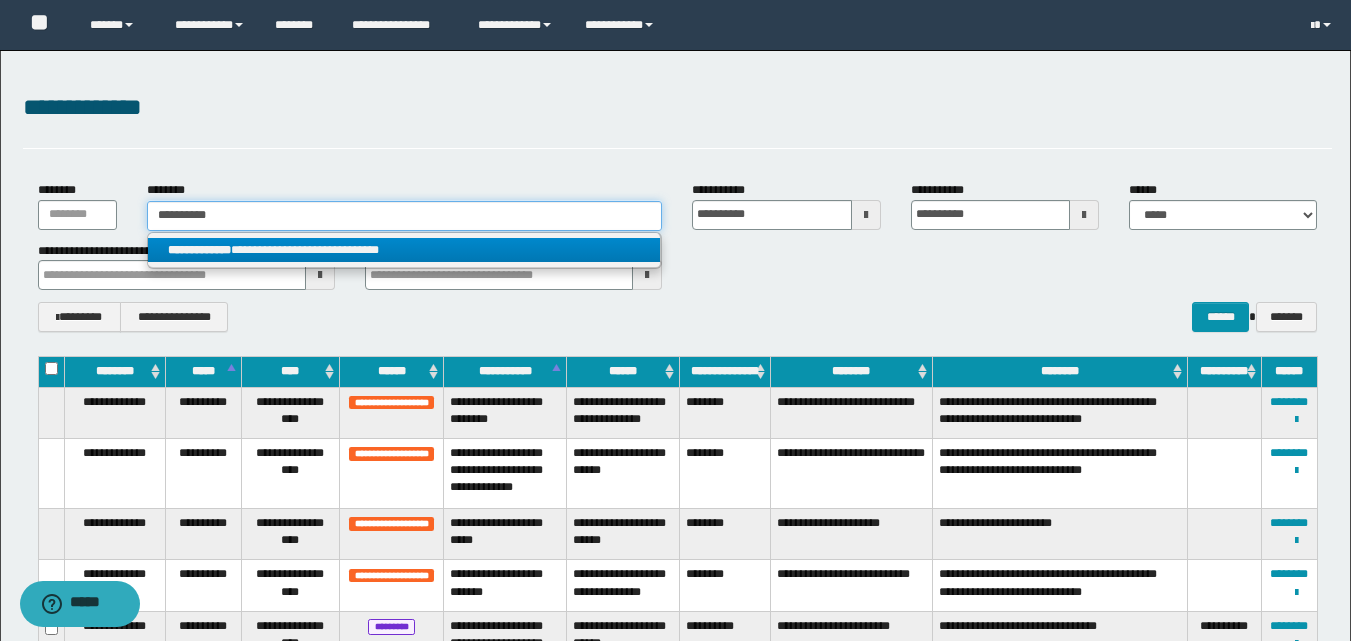 type on "**********" 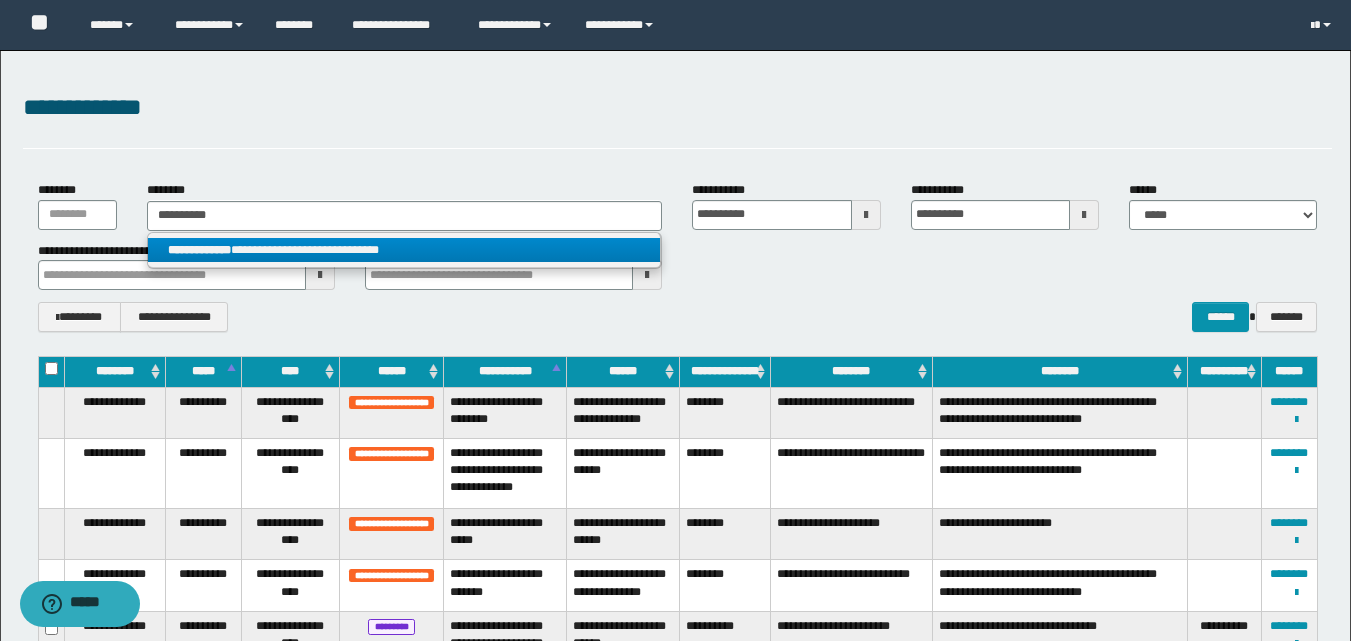 drag, startPoint x: 269, startPoint y: 247, endPoint x: 709, endPoint y: 245, distance: 440.00455 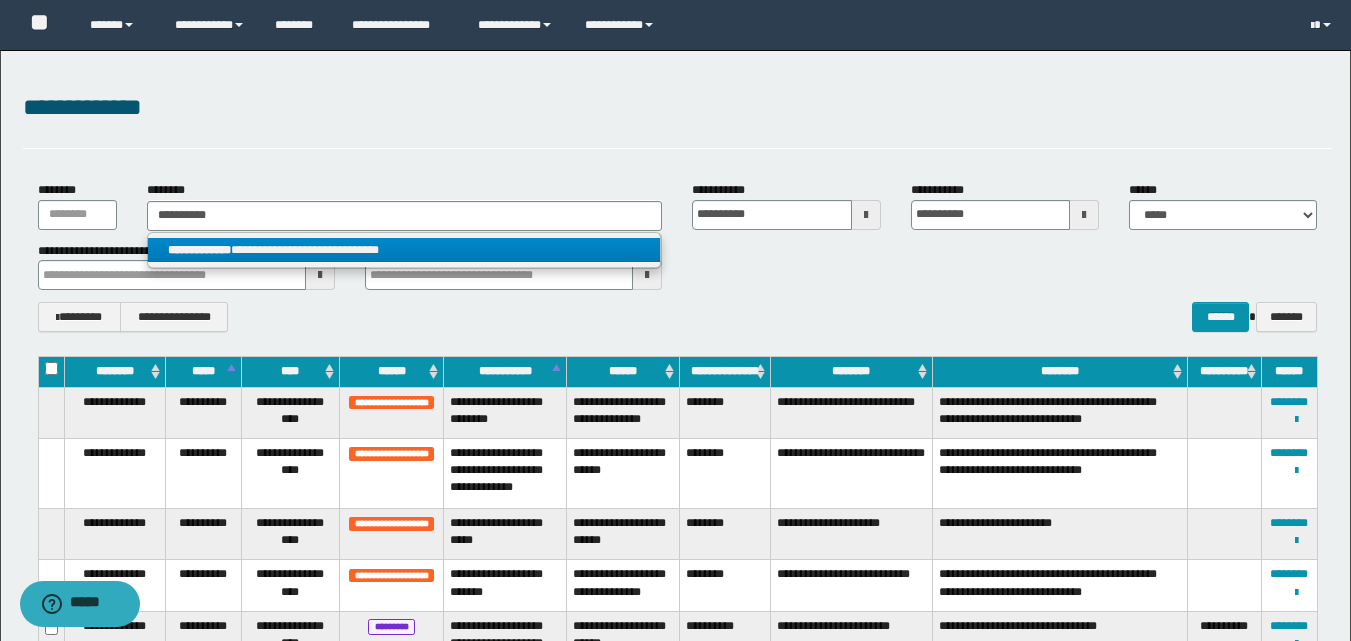 click on "**********" at bounding box center [404, 250] 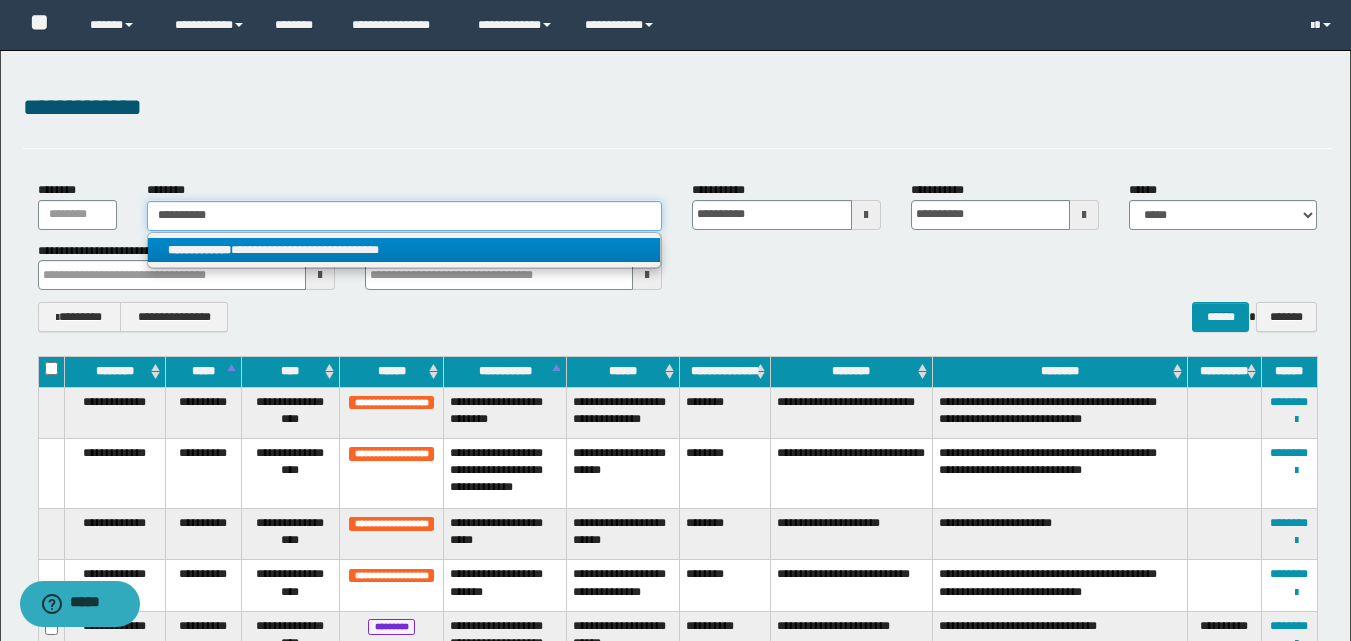 type 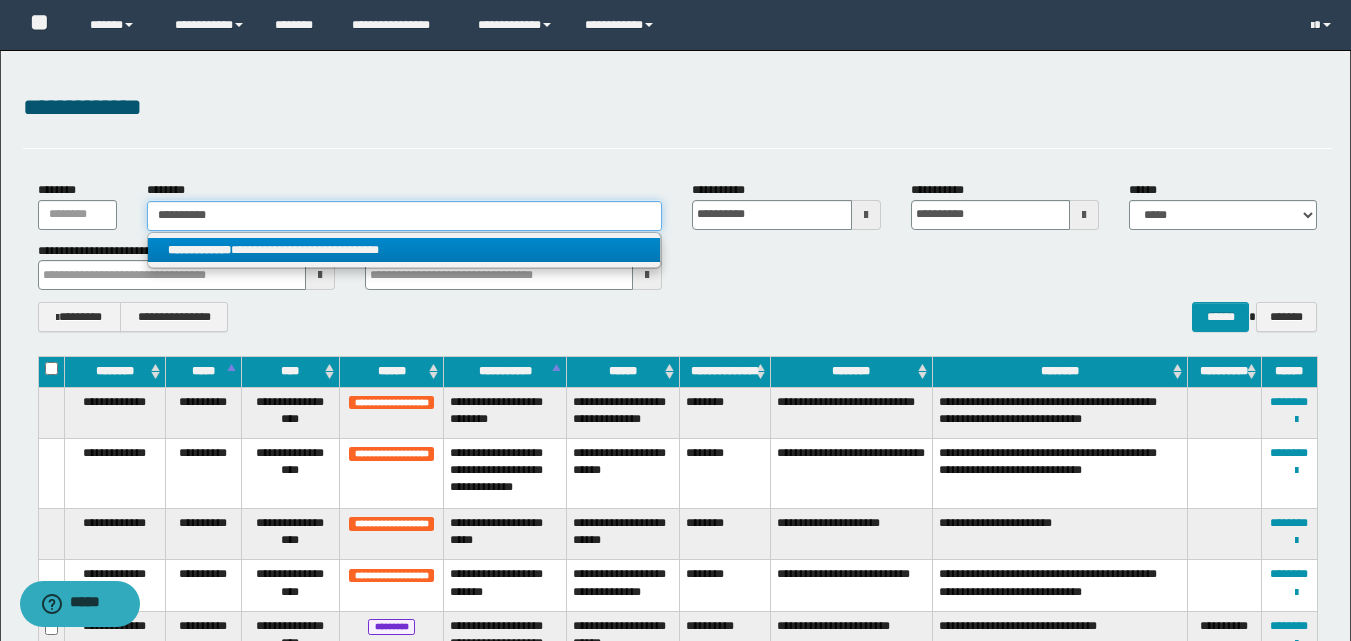 type on "**********" 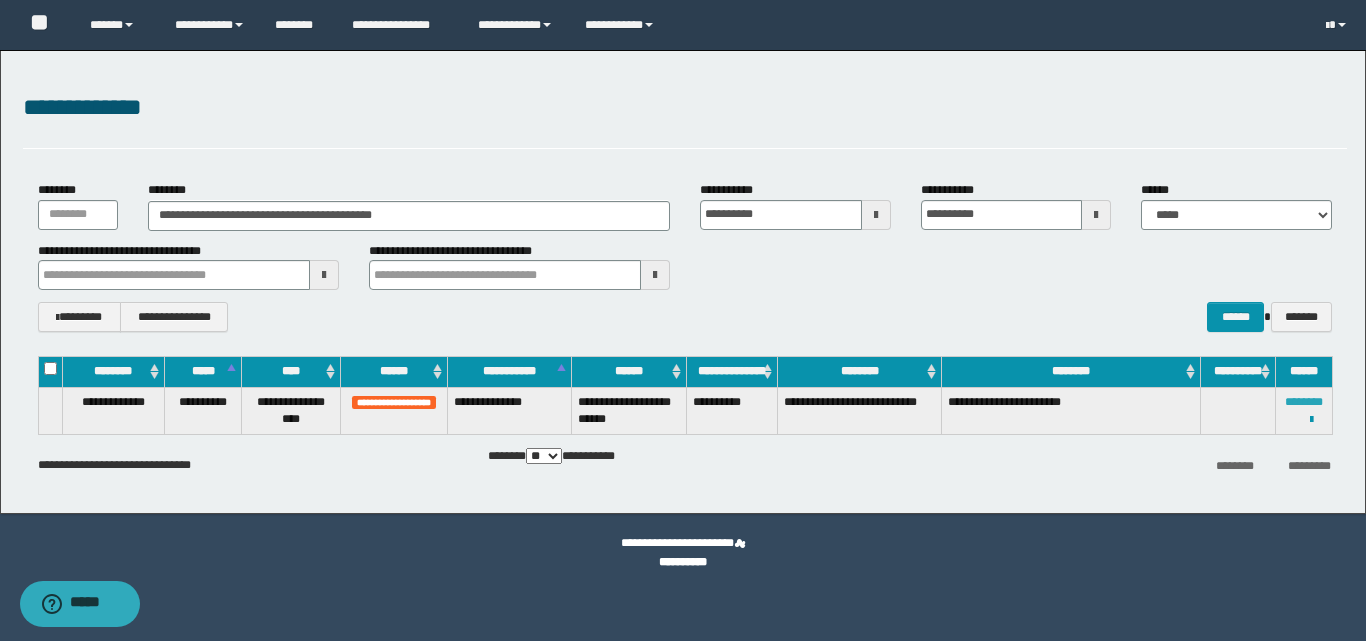 click on "********" at bounding box center (1304, 402) 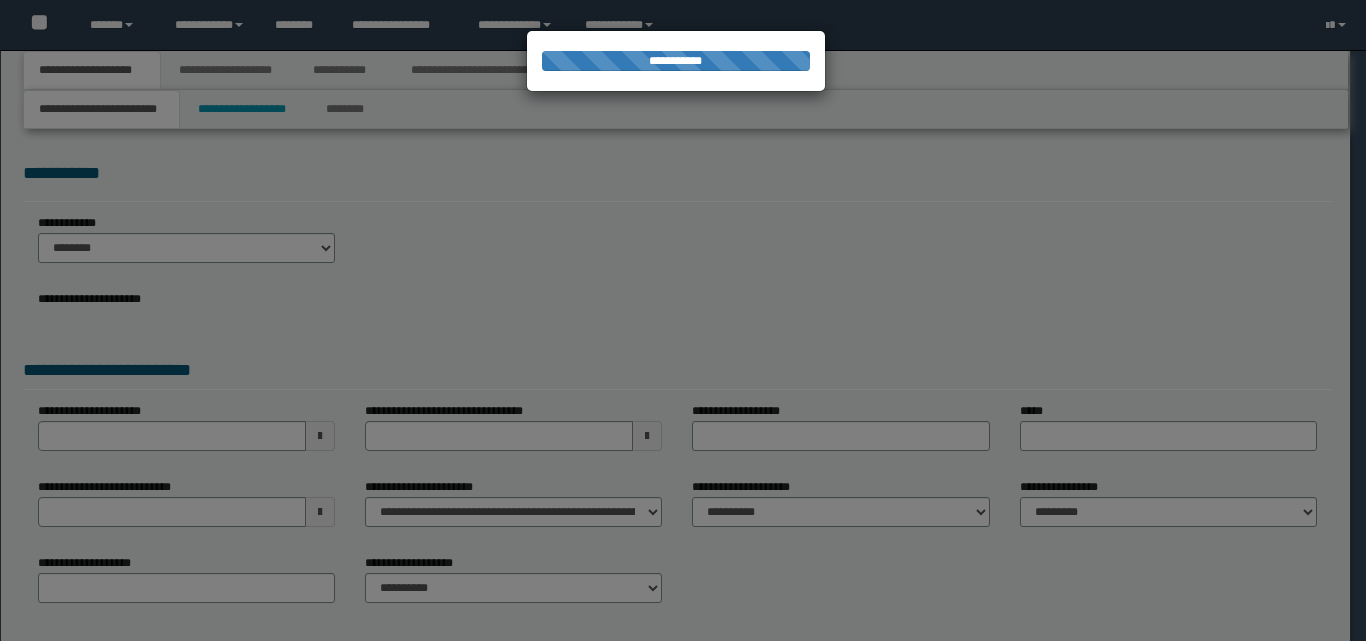 scroll, scrollTop: 0, scrollLeft: 0, axis: both 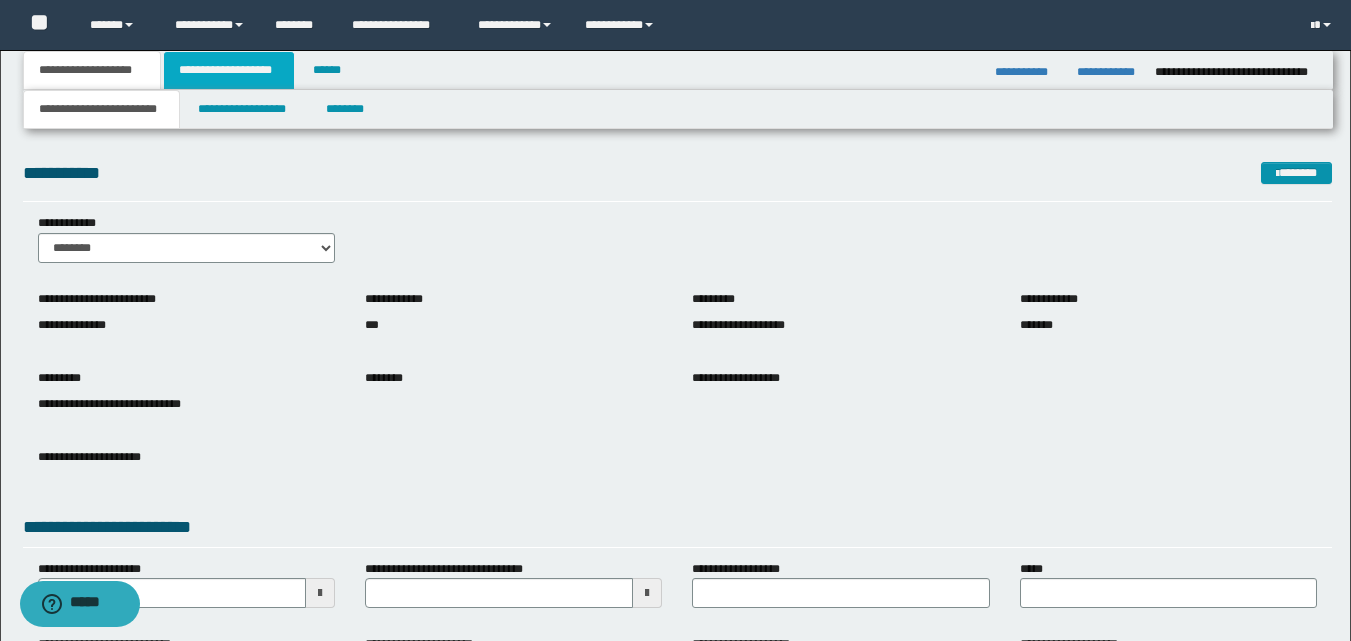 click on "**********" at bounding box center (229, 70) 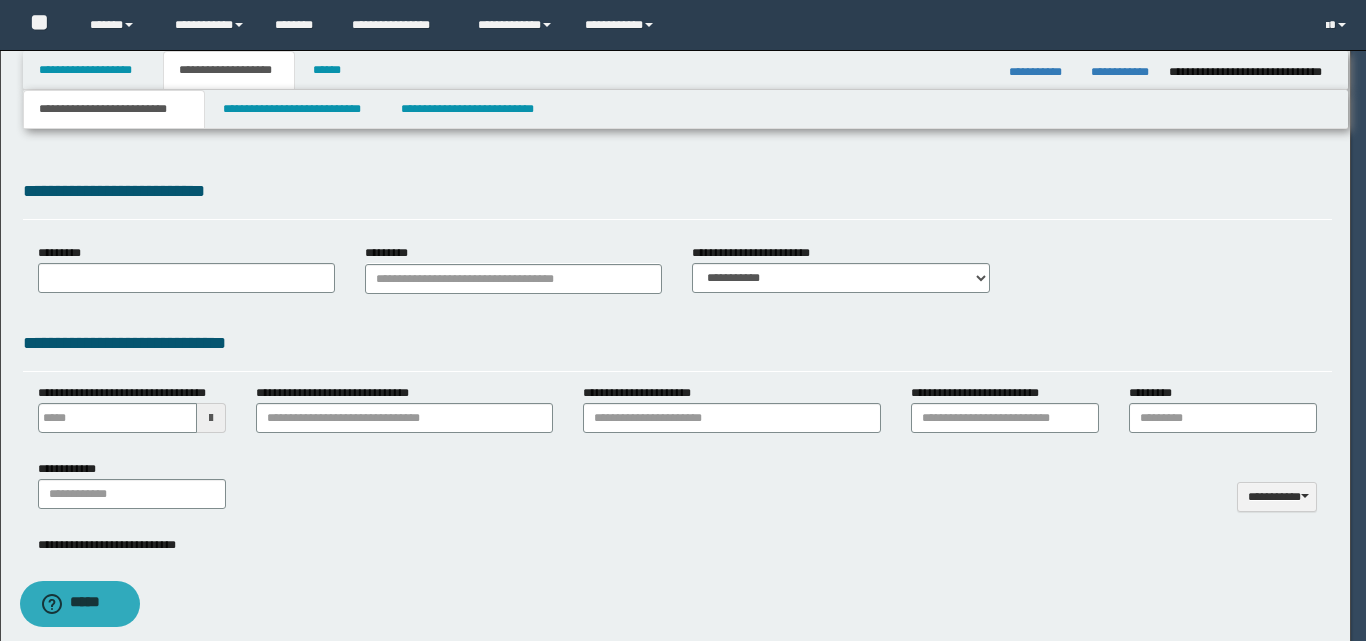type 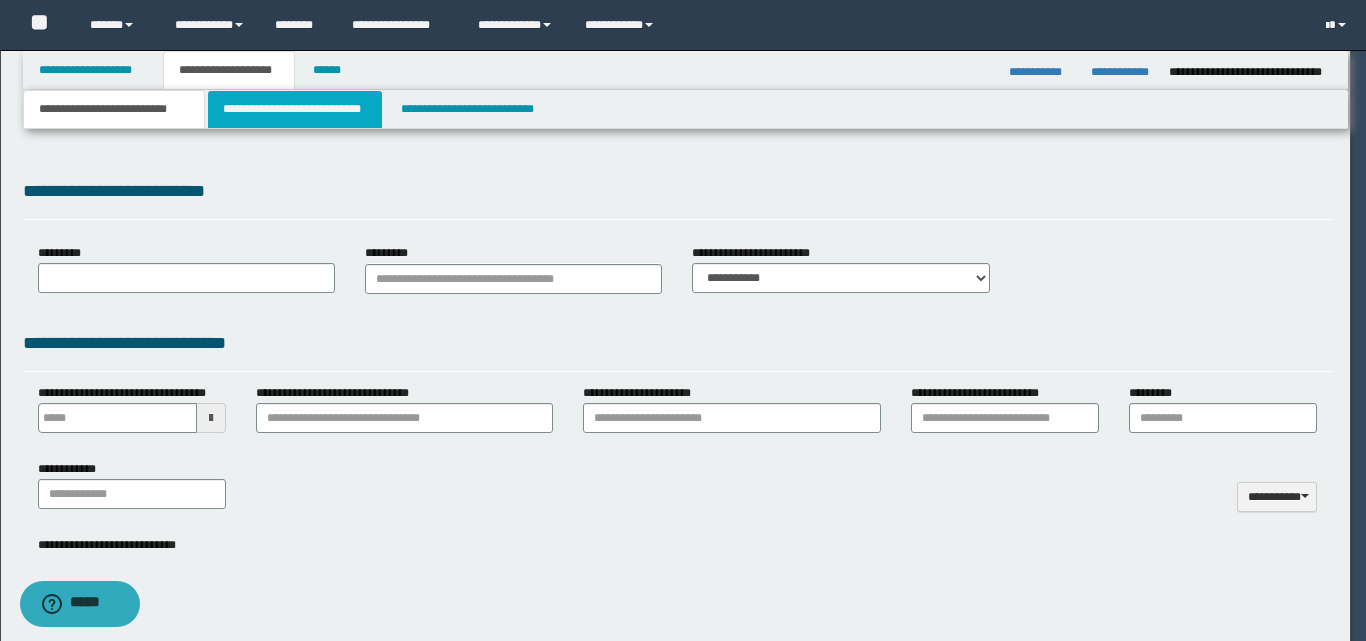 select on "*" 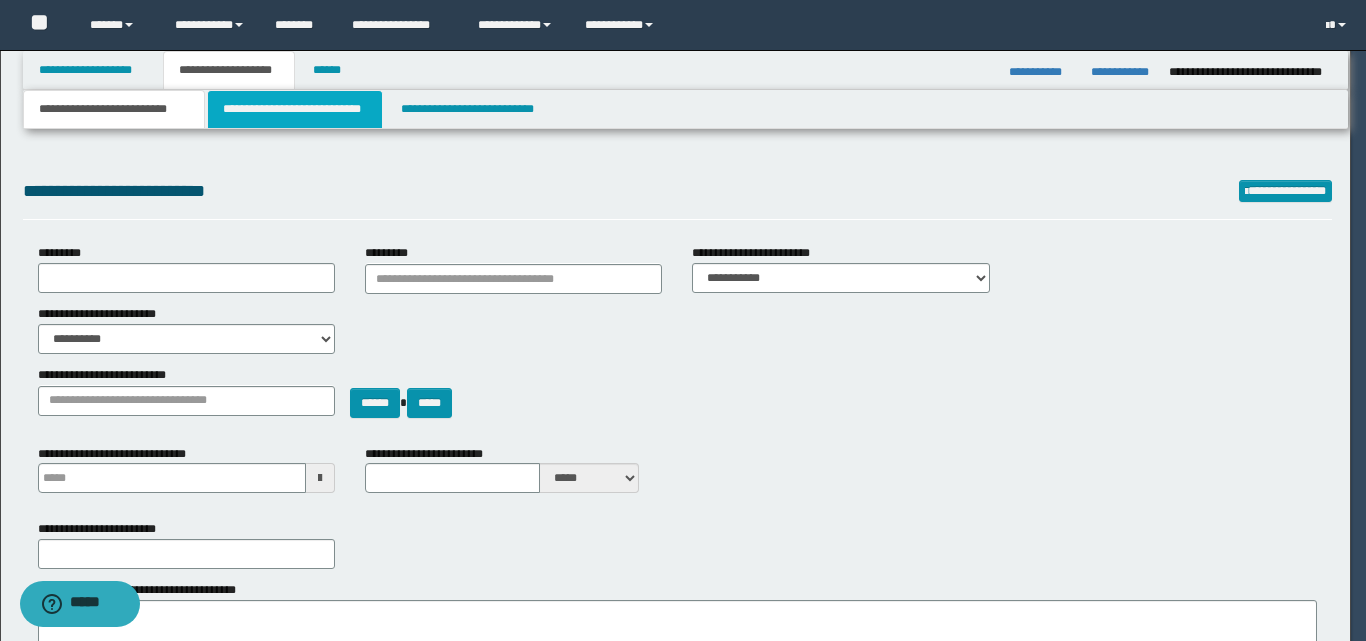 scroll, scrollTop: 0, scrollLeft: 0, axis: both 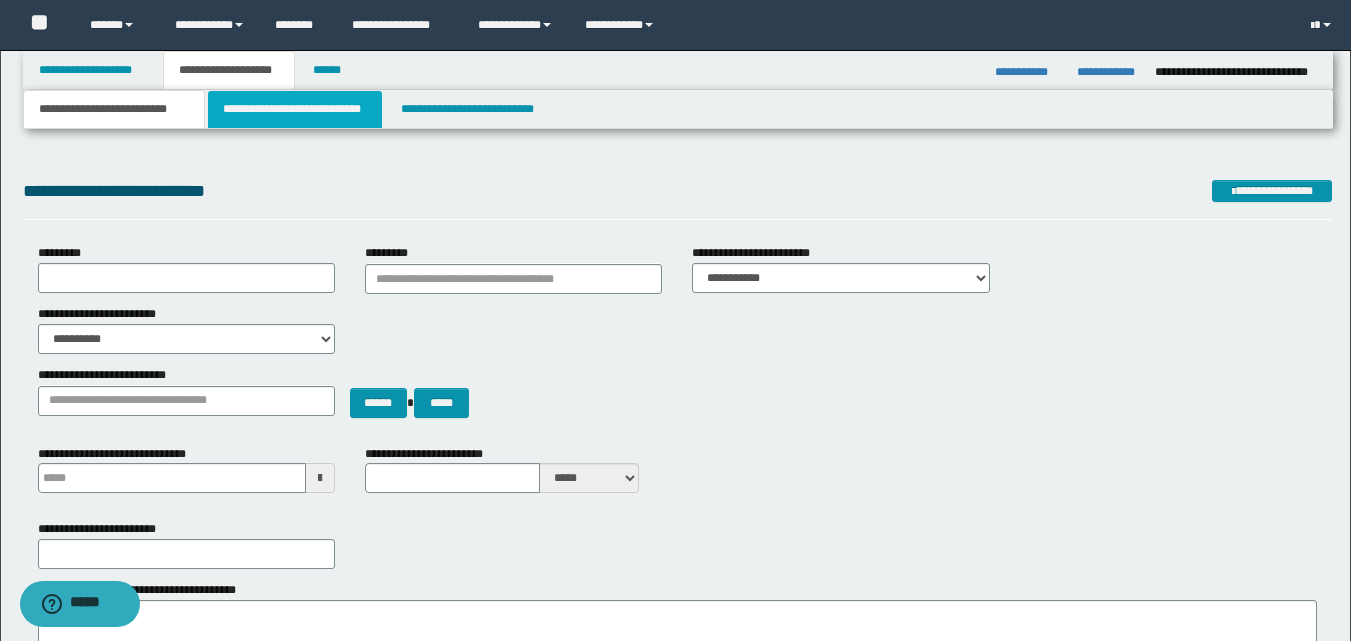 drag, startPoint x: 291, startPoint y: 109, endPoint x: 303, endPoint y: 114, distance: 13 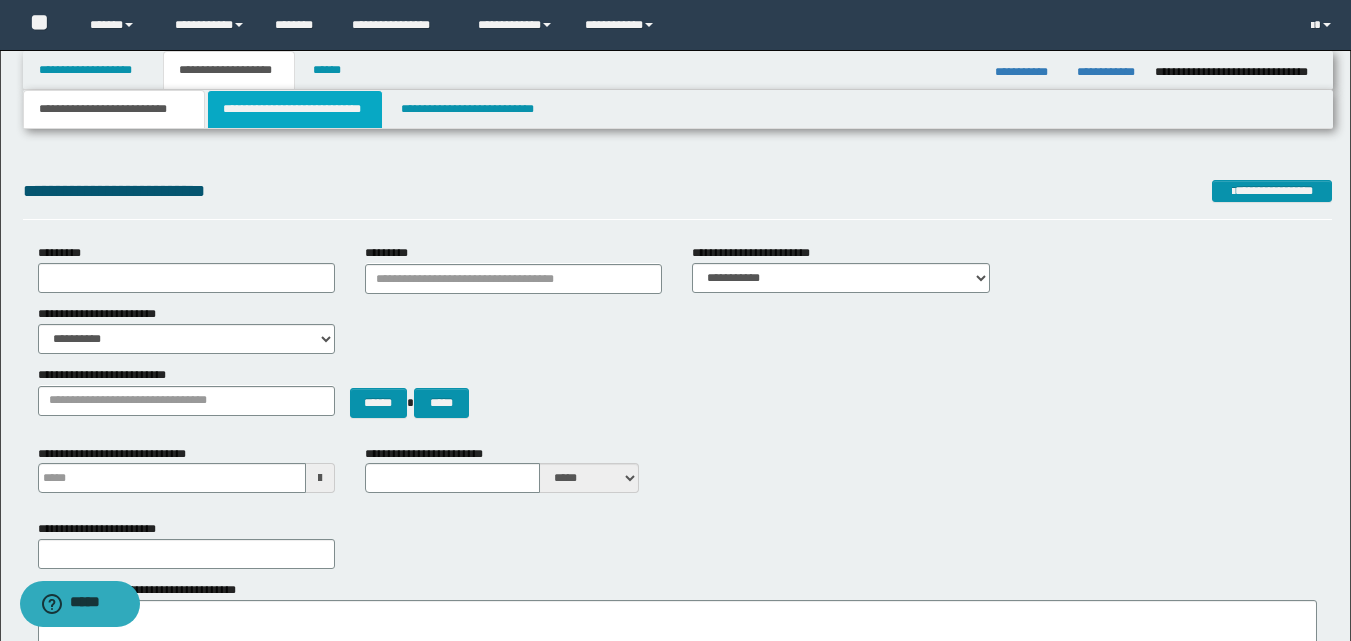 click on "**********" at bounding box center [295, 109] 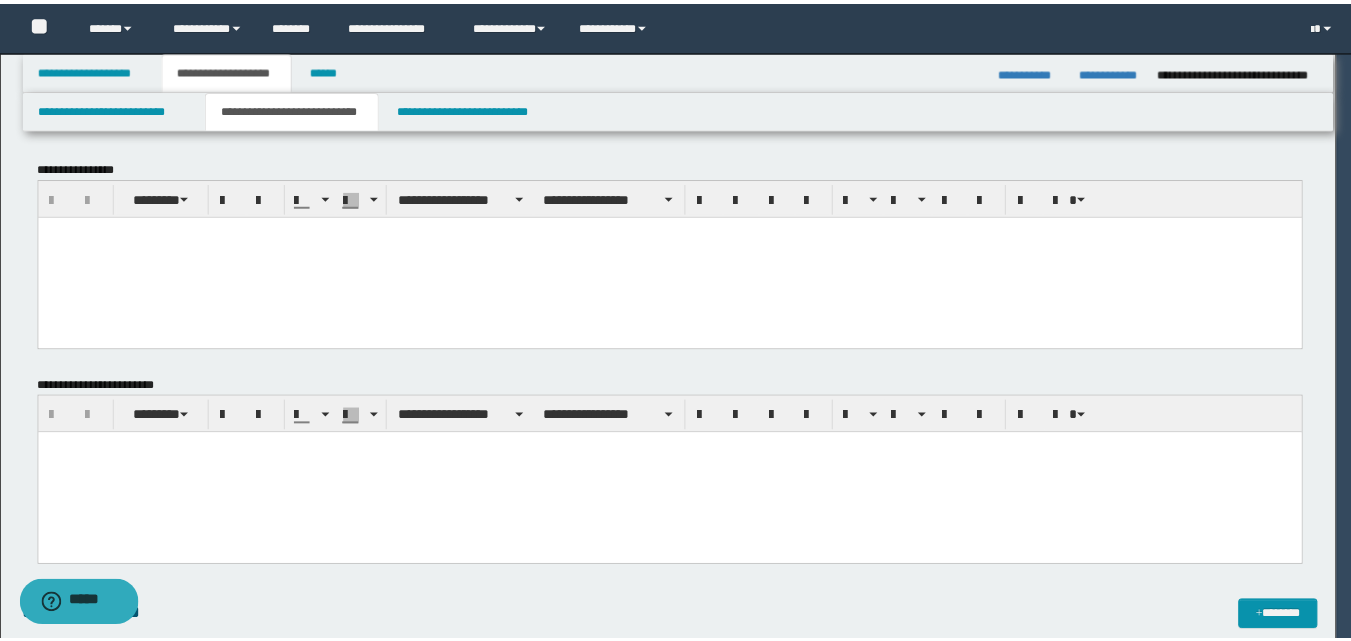 scroll, scrollTop: 0, scrollLeft: 0, axis: both 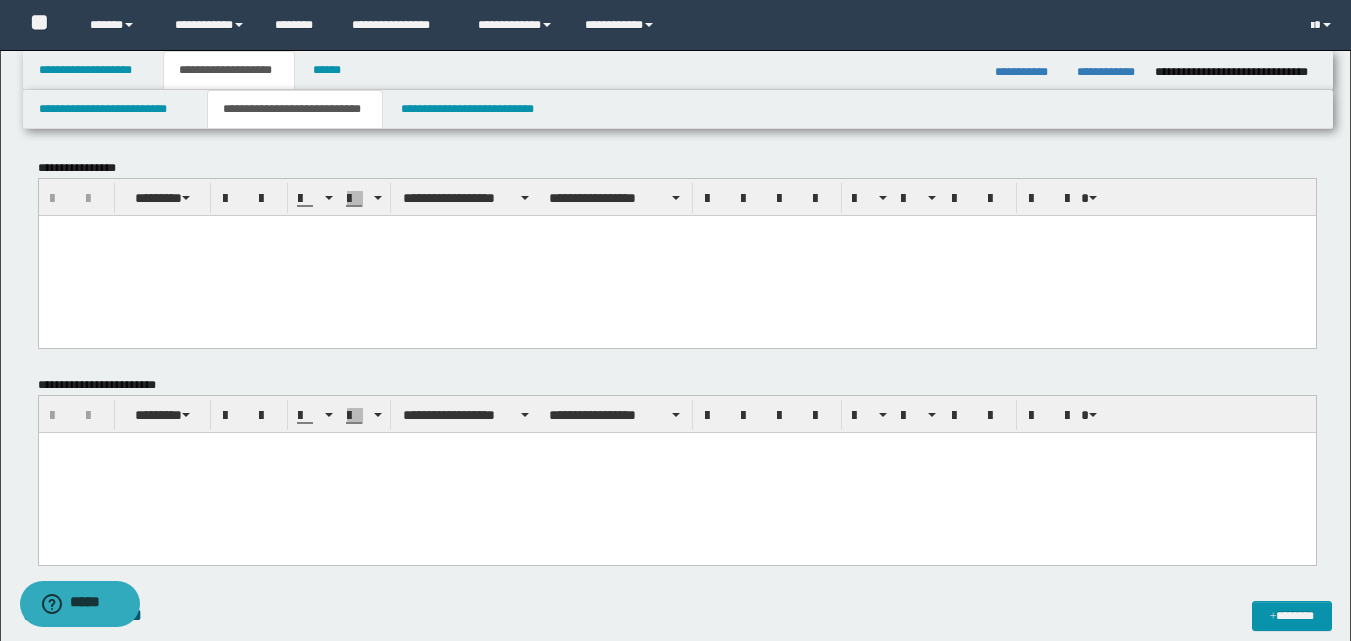 click at bounding box center [676, 447] 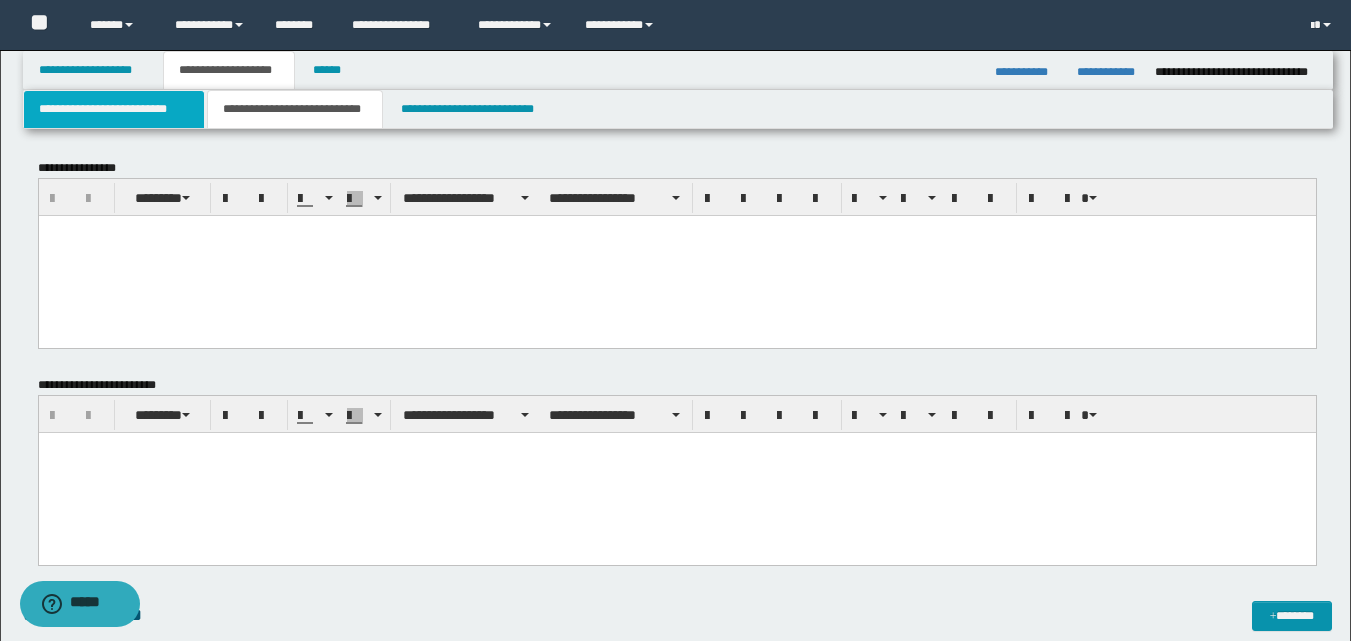 click on "**********" at bounding box center (114, 109) 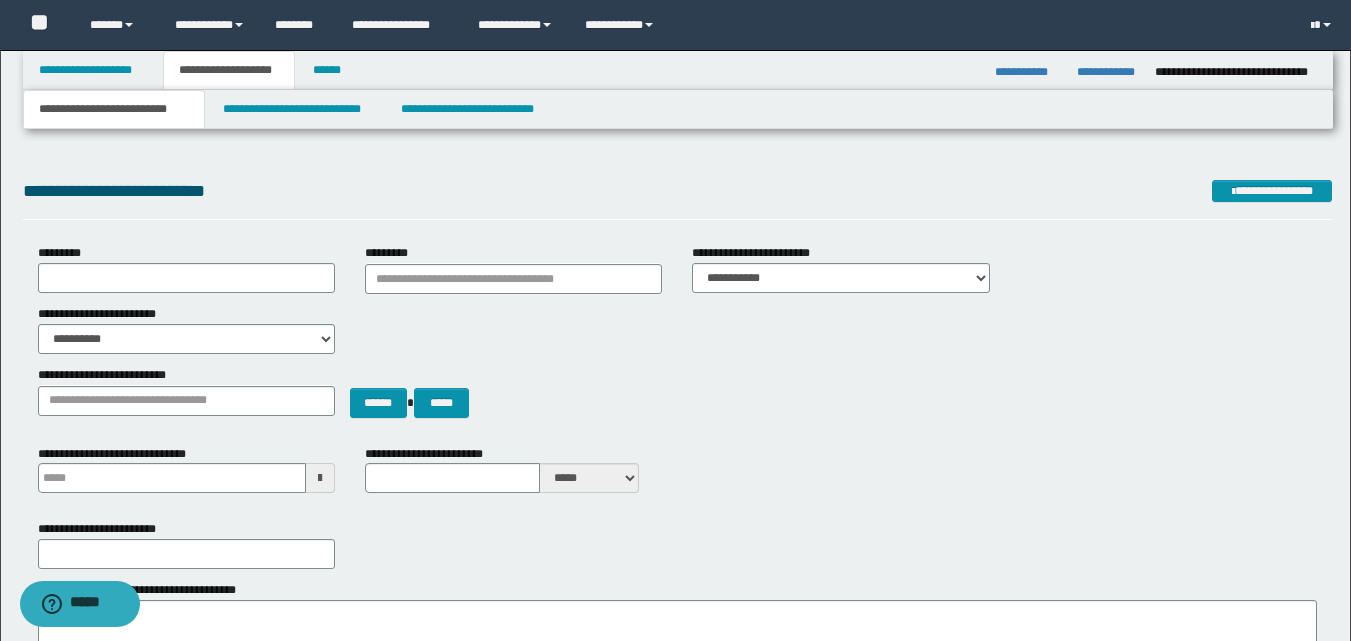 type 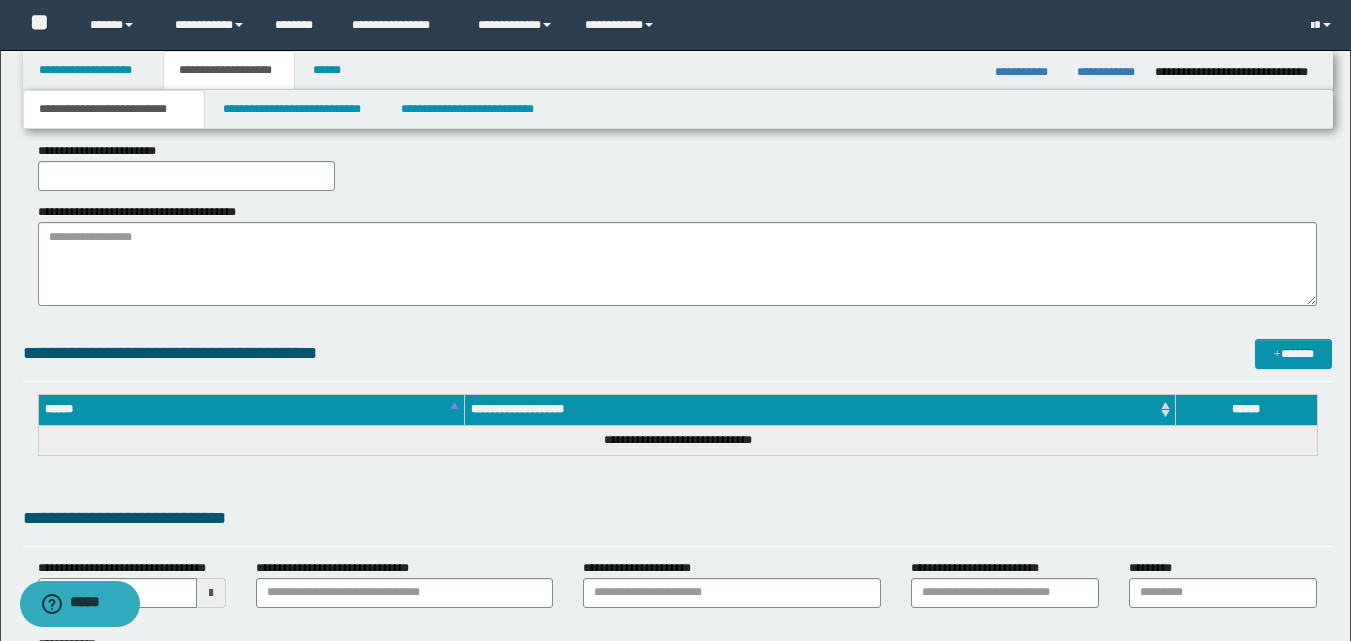 scroll, scrollTop: 667, scrollLeft: 0, axis: vertical 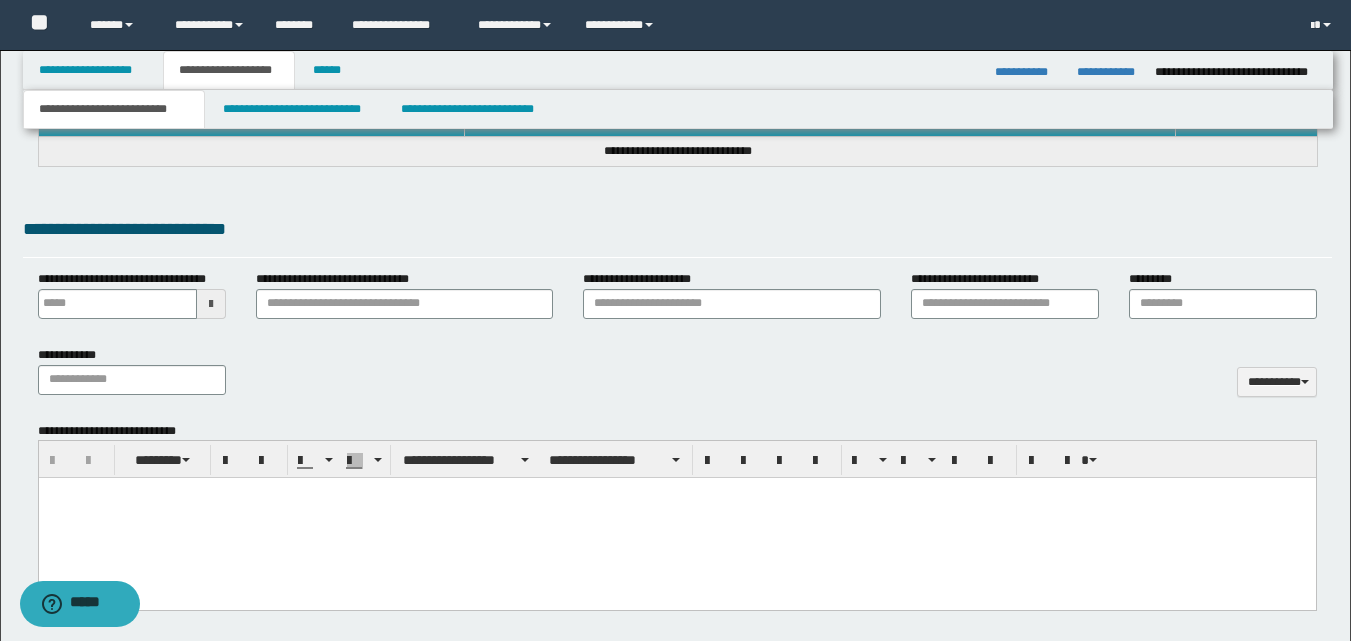 click at bounding box center [676, 493] 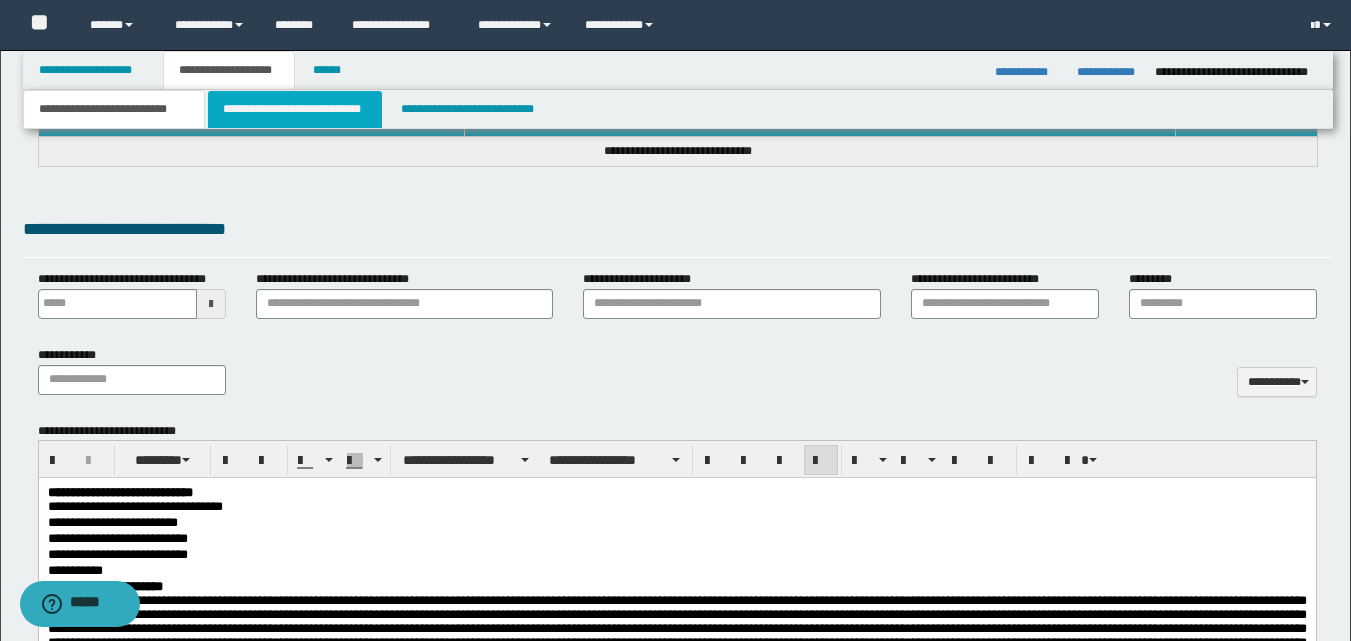 click on "**********" at bounding box center [295, 109] 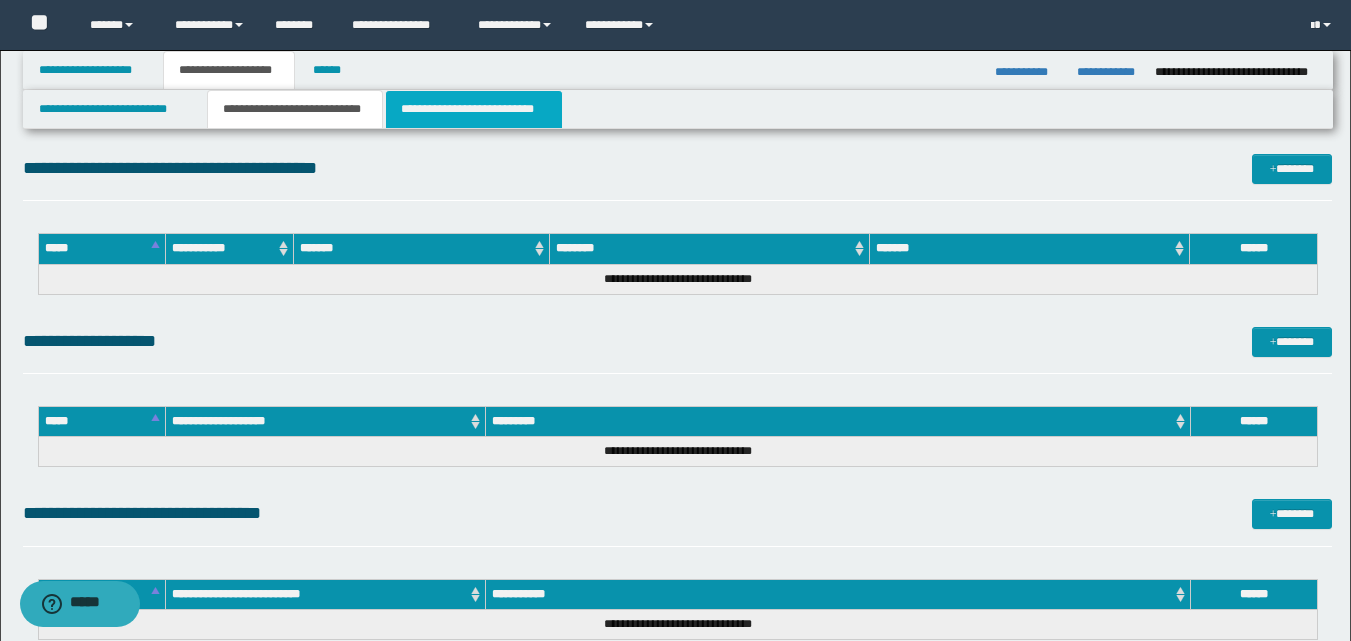 click on "**********" at bounding box center [474, 109] 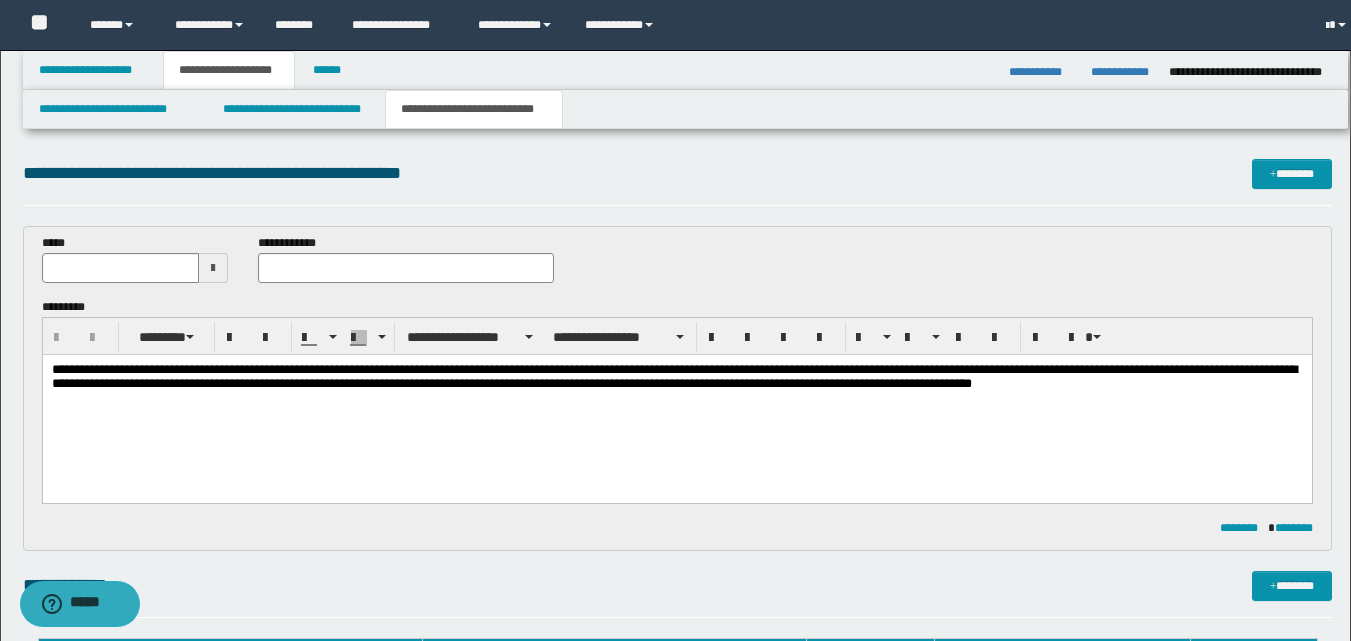 scroll, scrollTop: 0, scrollLeft: 0, axis: both 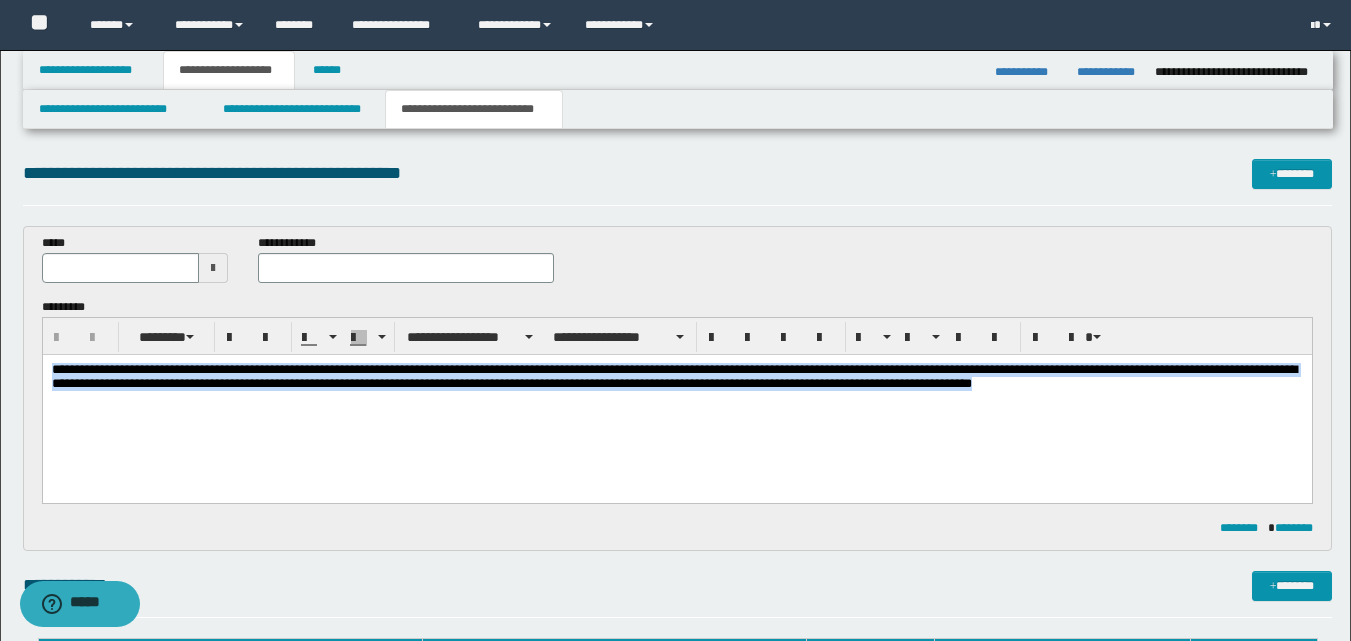 drag, startPoint x: 51, startPoint y: 367, endPoint x: 1207, endPoint y: 405, distance: 1156.6244 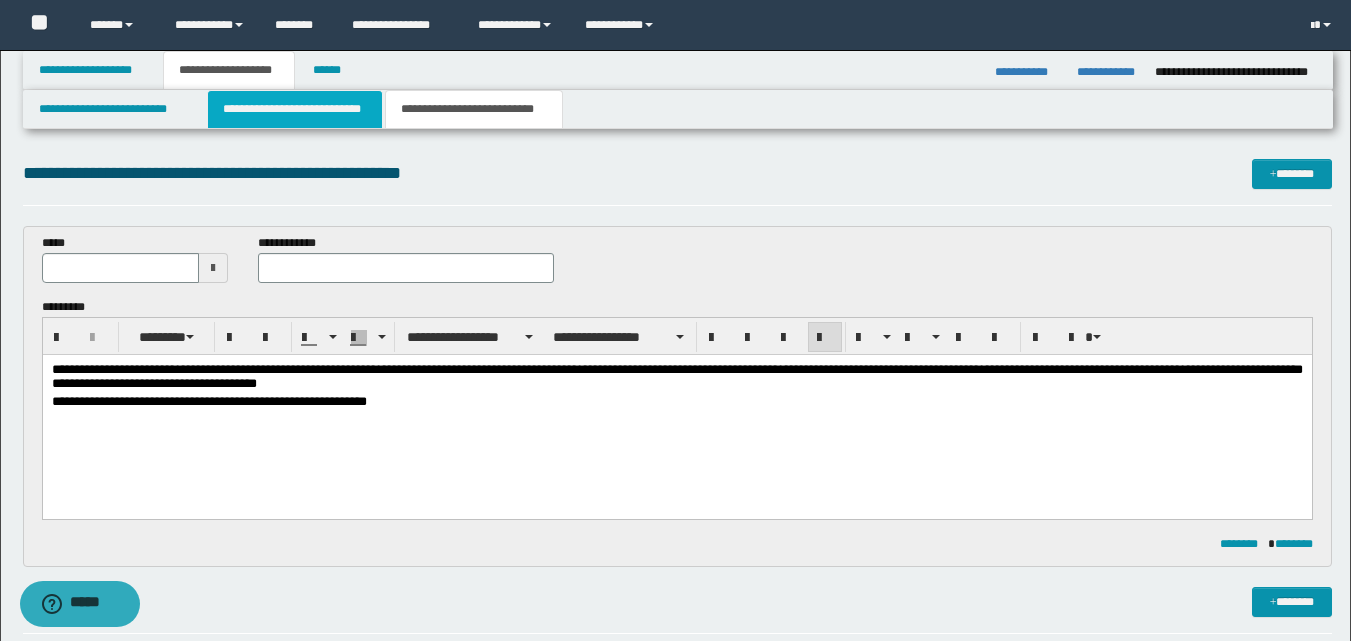 click on "**********" at bounding box center (295, 109) 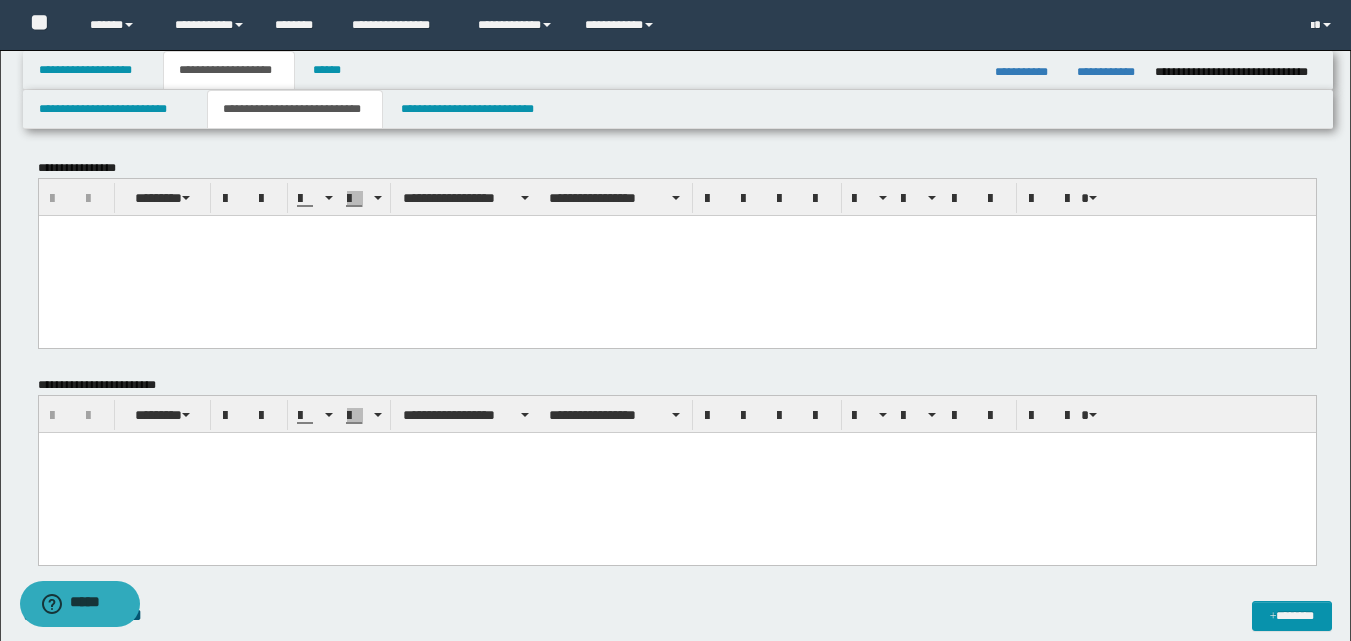 click at bounding box center (676, 447) 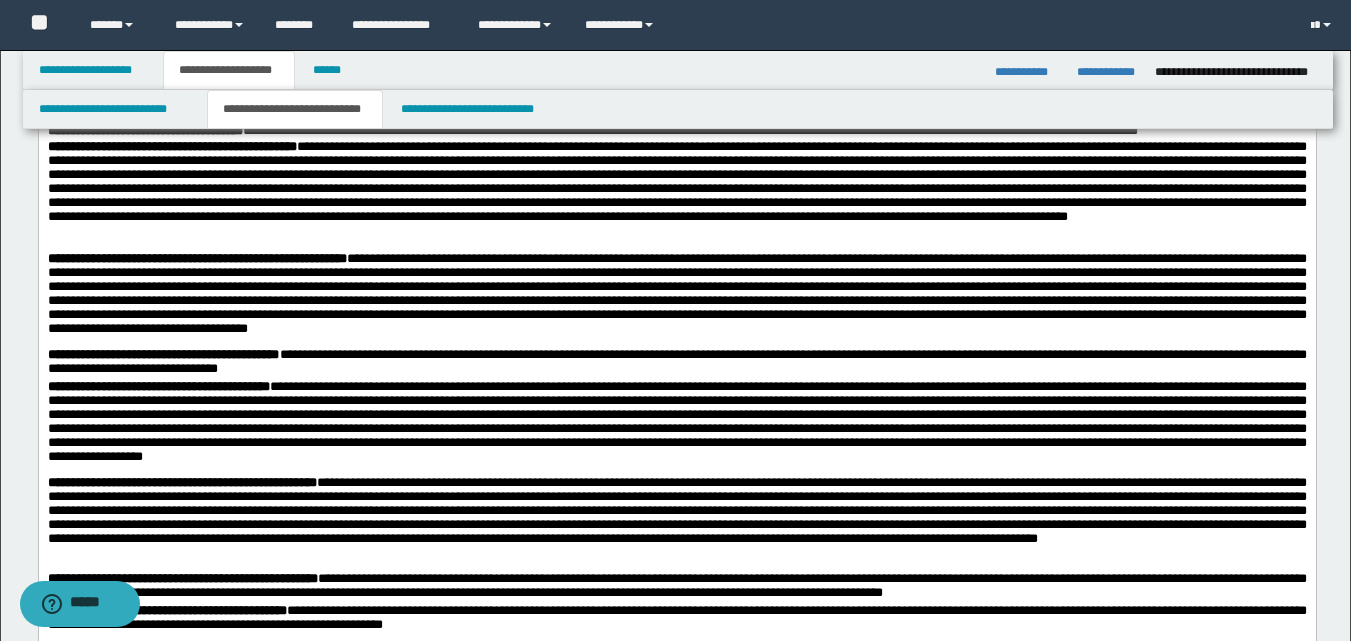 scroll, scrollTop: 667, scrollLeft: 0, axis: vertical 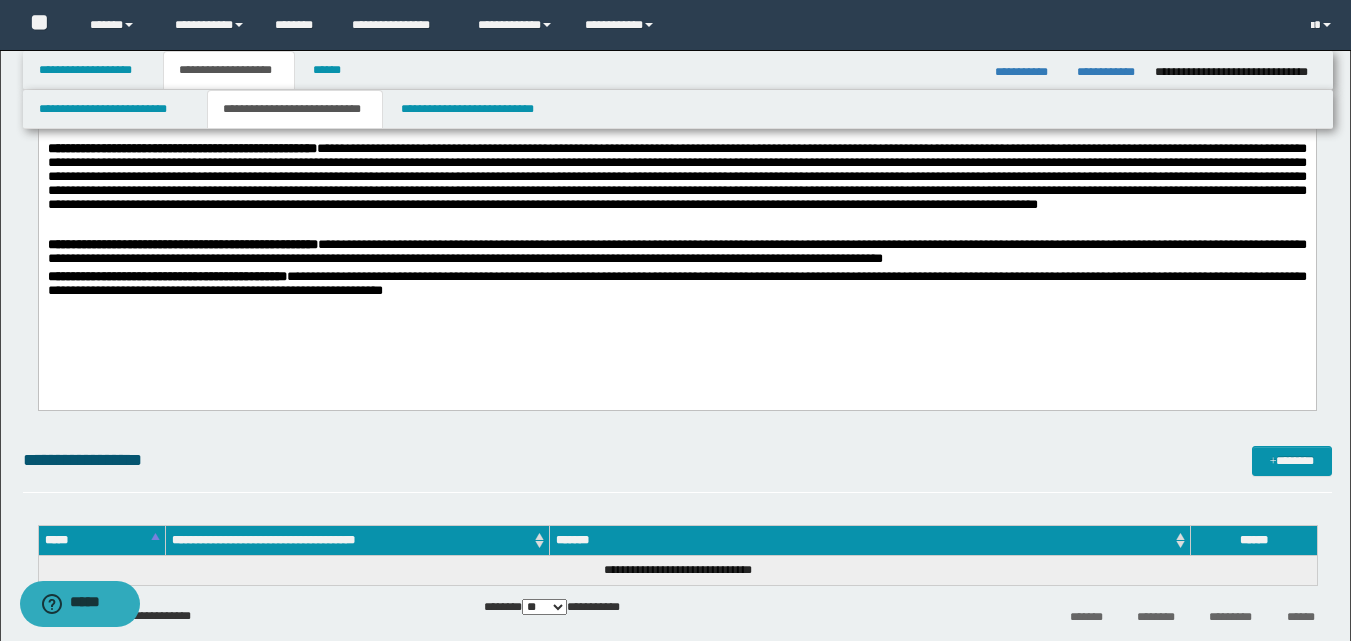 click on "**********" at bounding box center (676, 190) 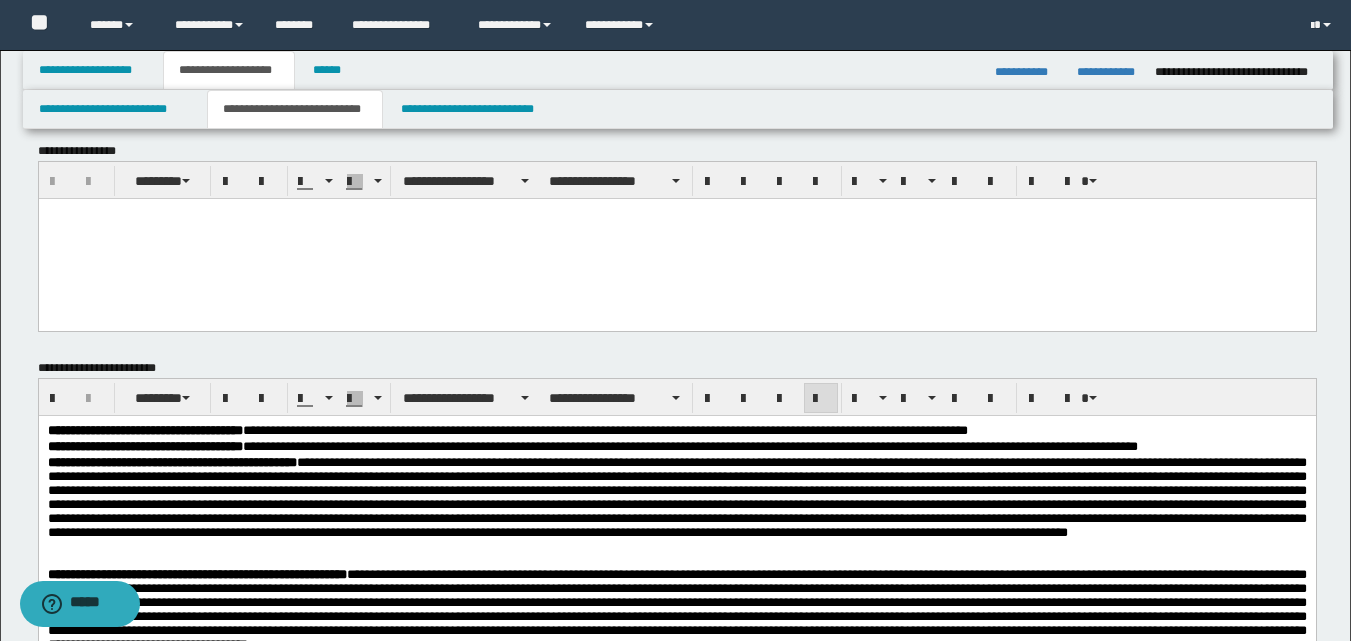 scroll, scrollTop: 0, scrollLeft: 0, axis: both 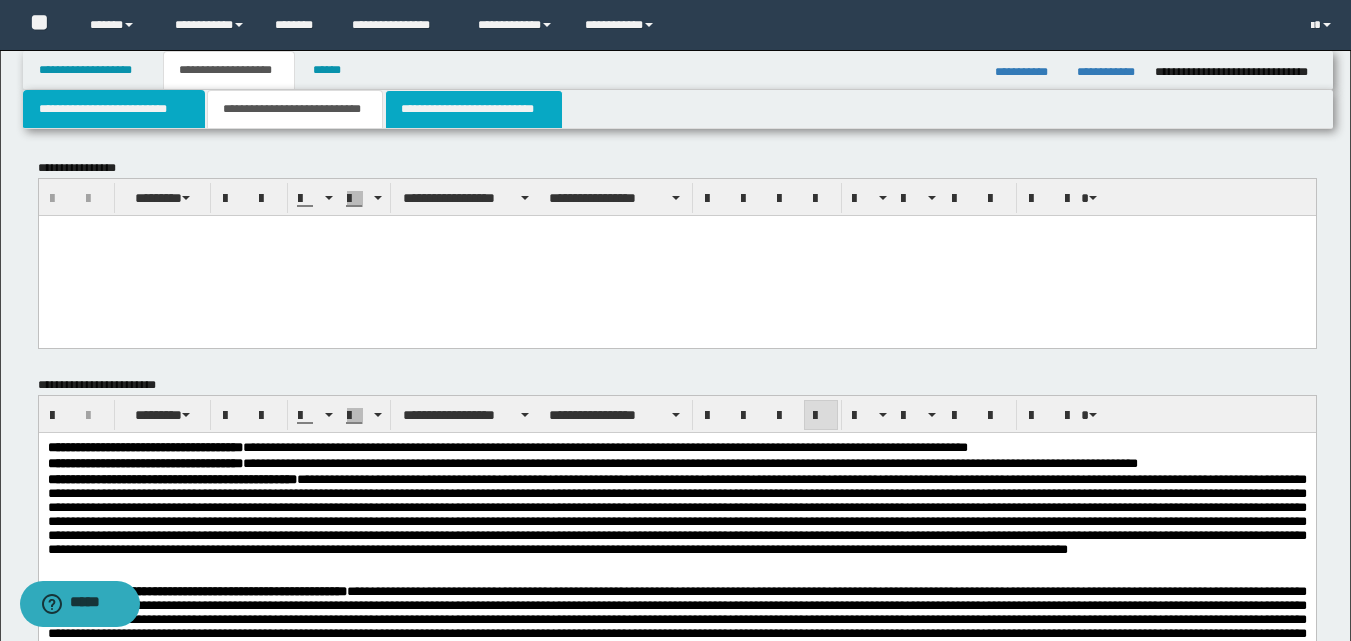 drag, startPoint x: 134, startPoint y: 112, endPoint x: 397, endPoint y: 121, distance: 263.15396 